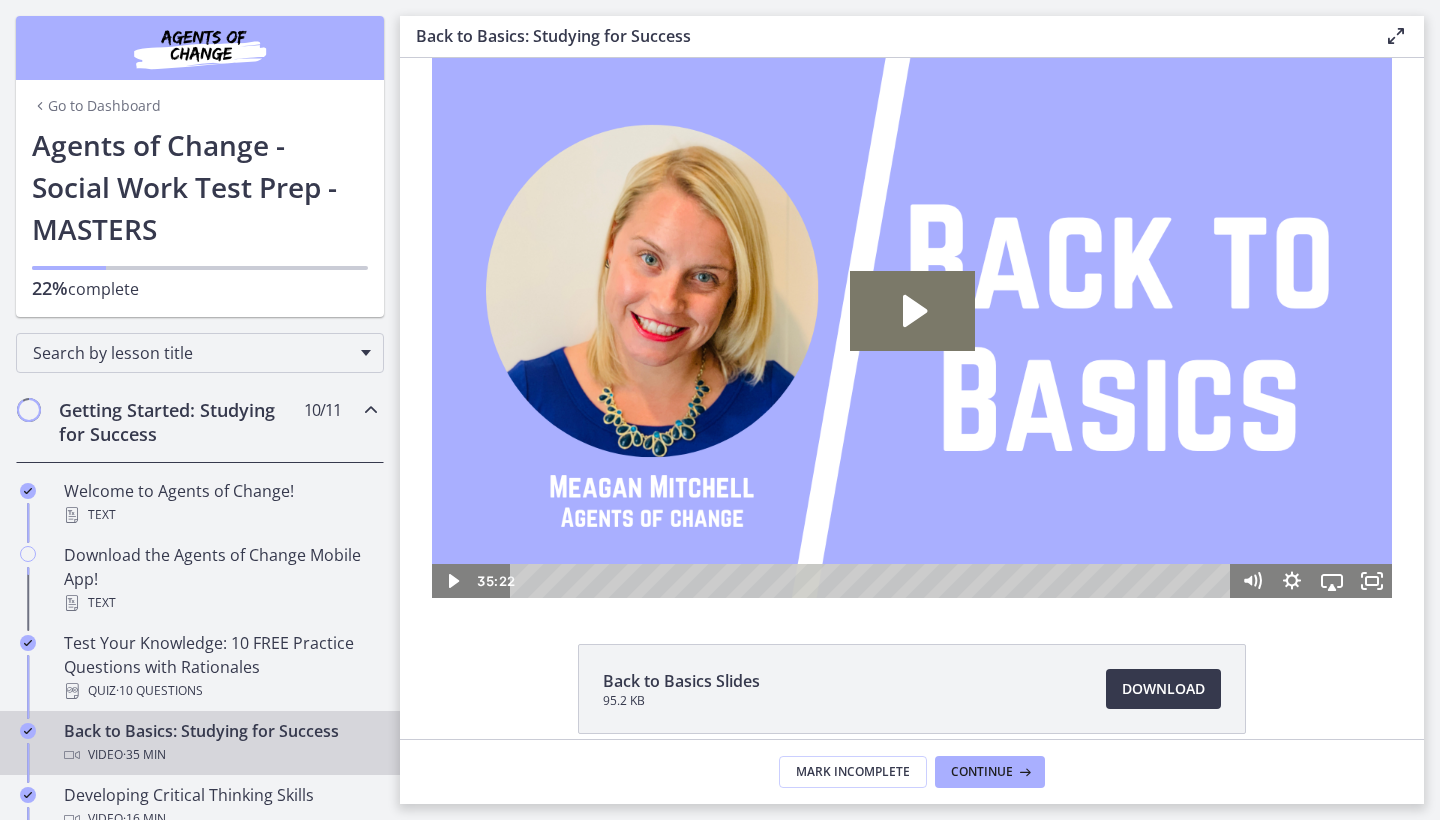 scroll, scrollTop: 0, scrollLeft: 0, axis: both 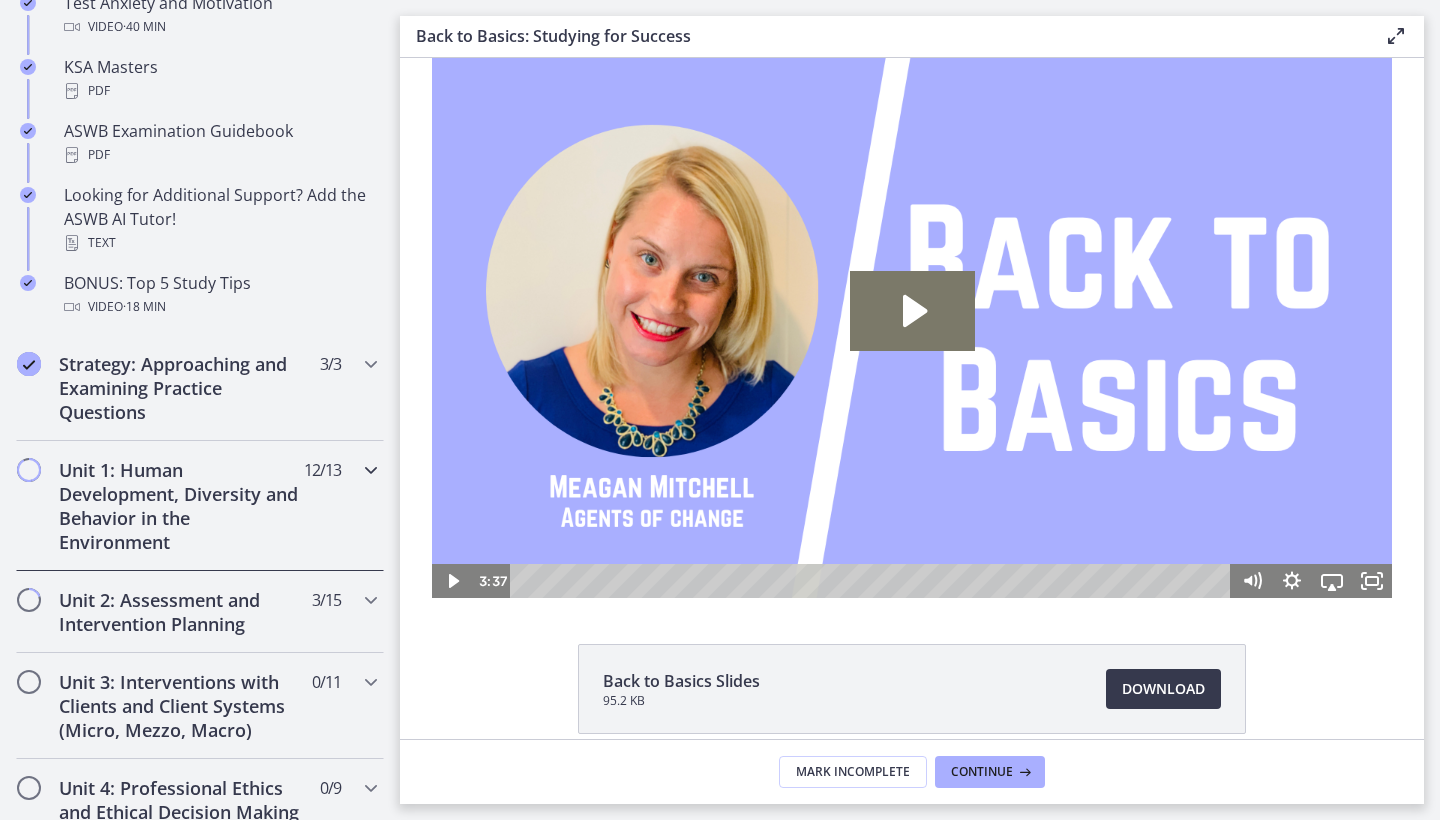 click on "Unit 1: Human Development, Diversity and Behavior in the Environment
12  /  13
Completed" at bounding box center [200, 506] 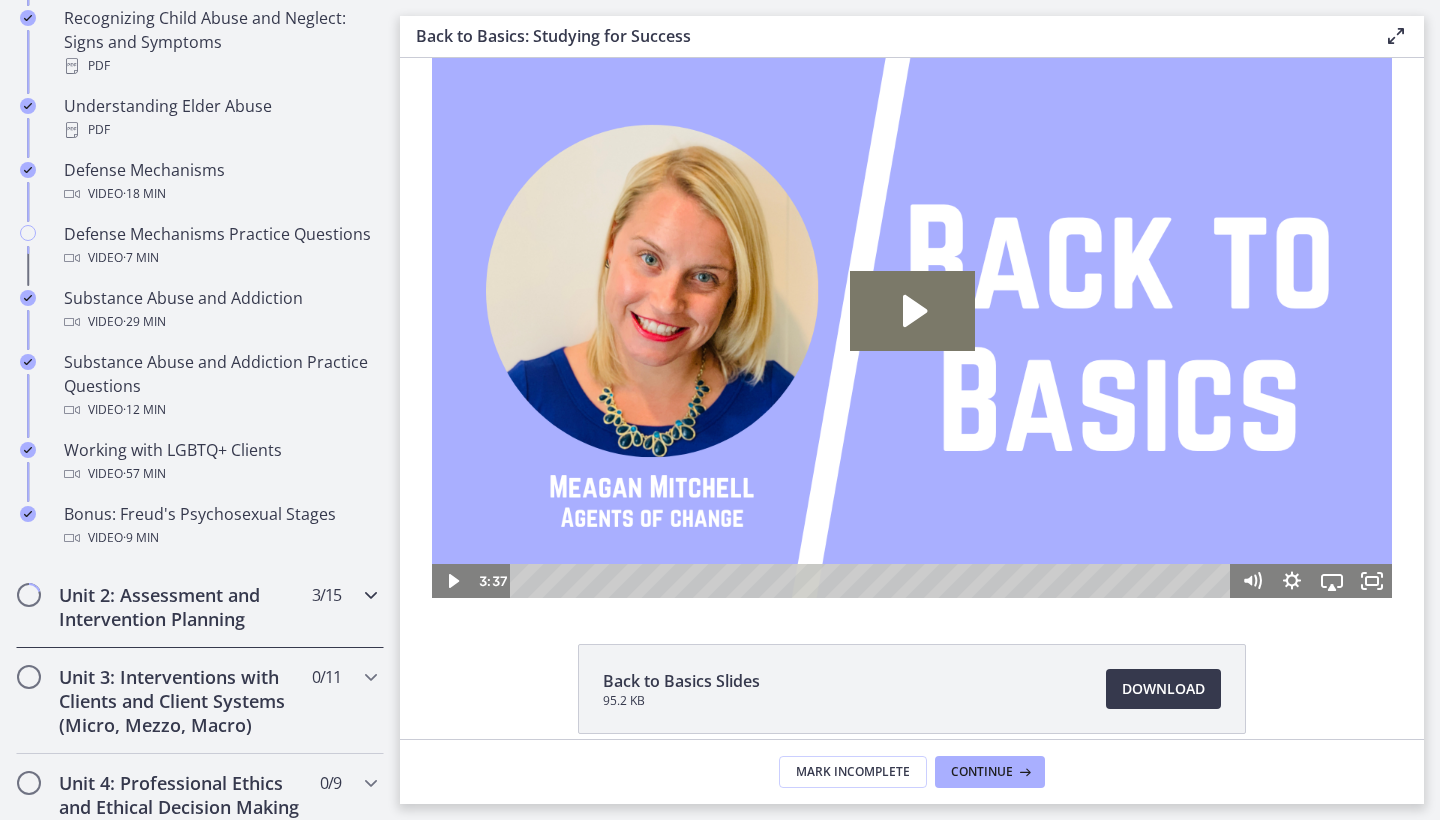 scroll, scrollTop: 1101, scrollLeft: 0, axis: vertical 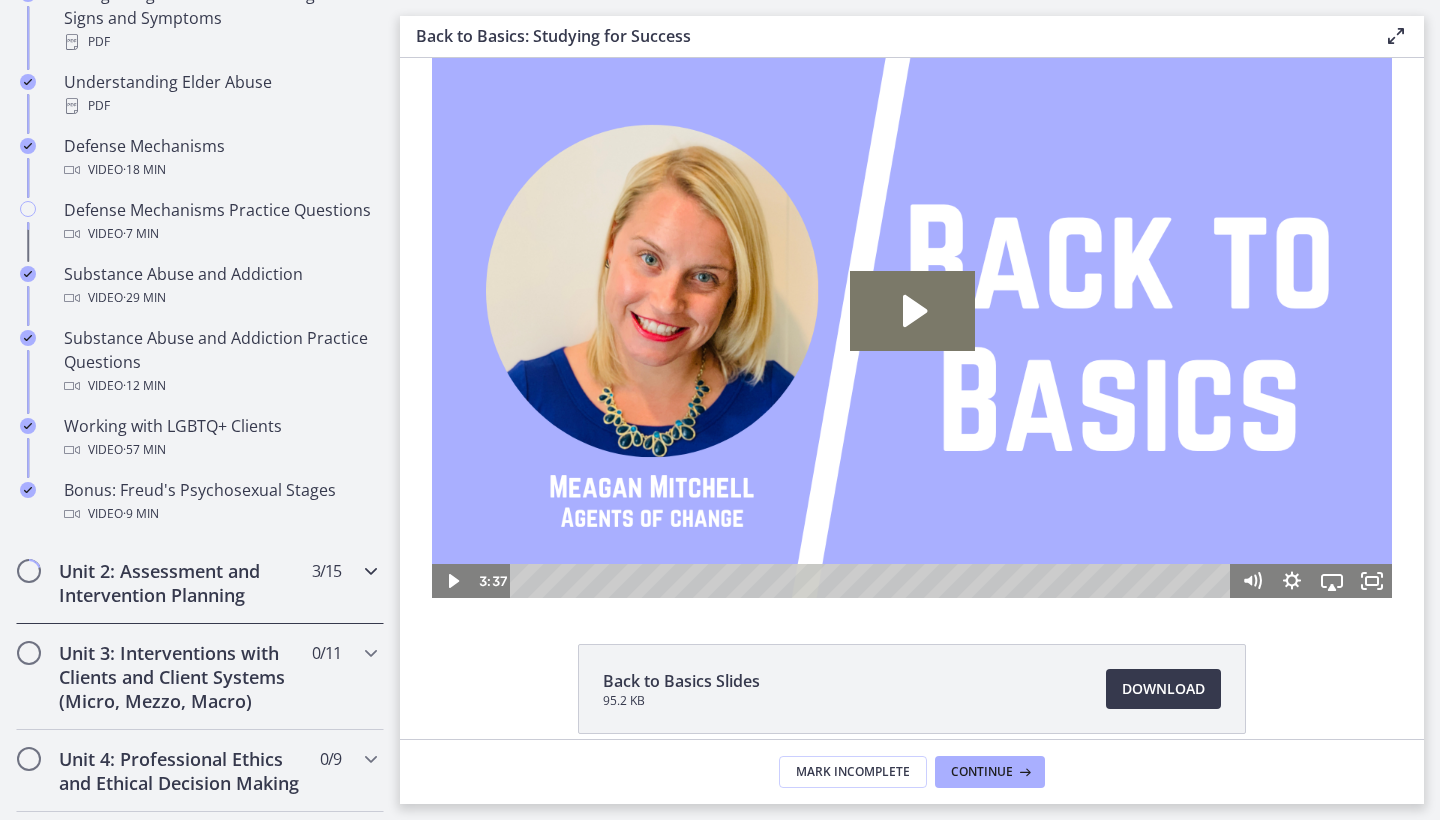 click on "Unit 2: Assessment and Intervention Planning
3  /  15
Completed" at bounding box center [200, 583] 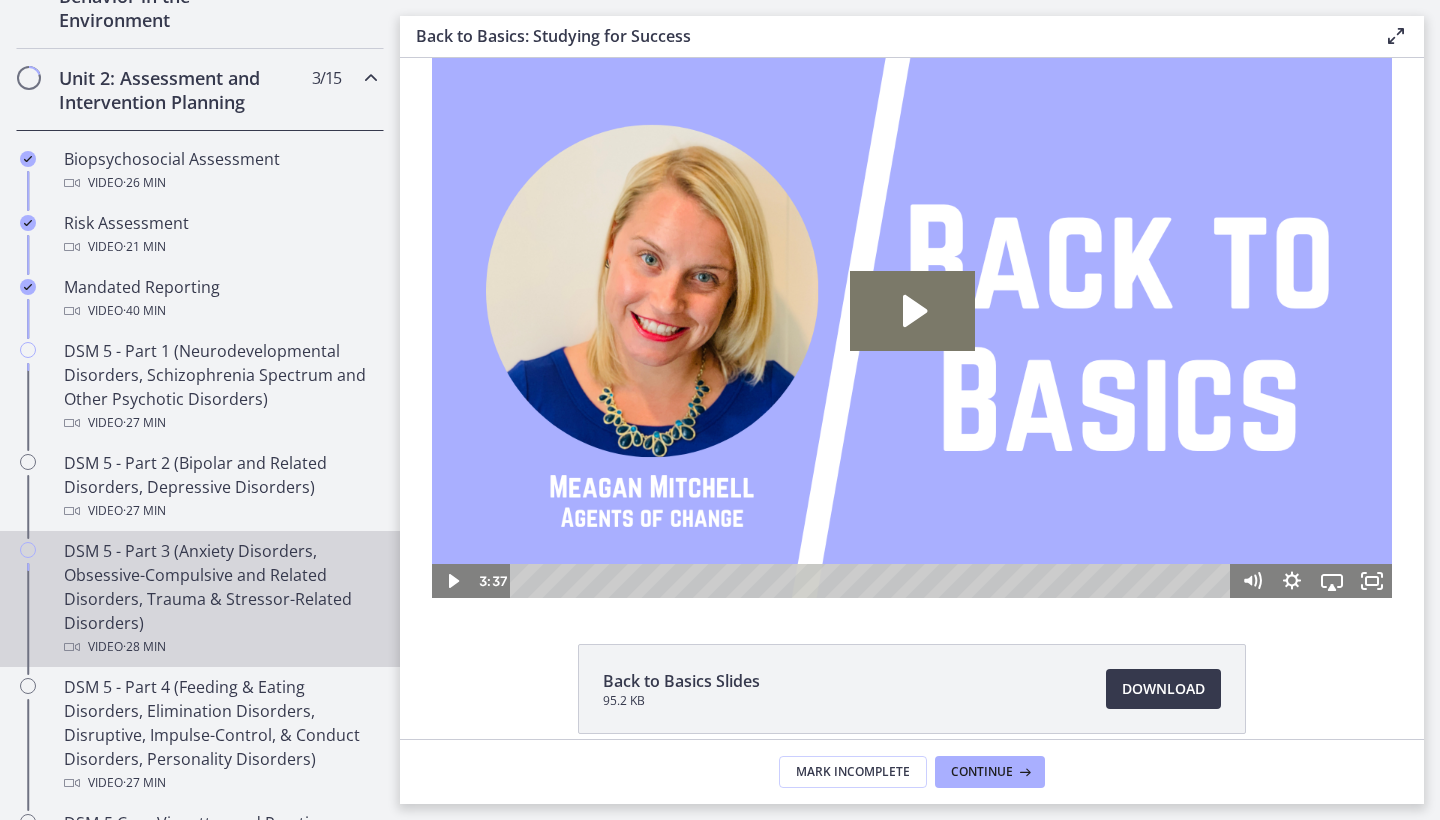 scroll, scrollTop: 643, scrollLeft: 0, axis: vertical 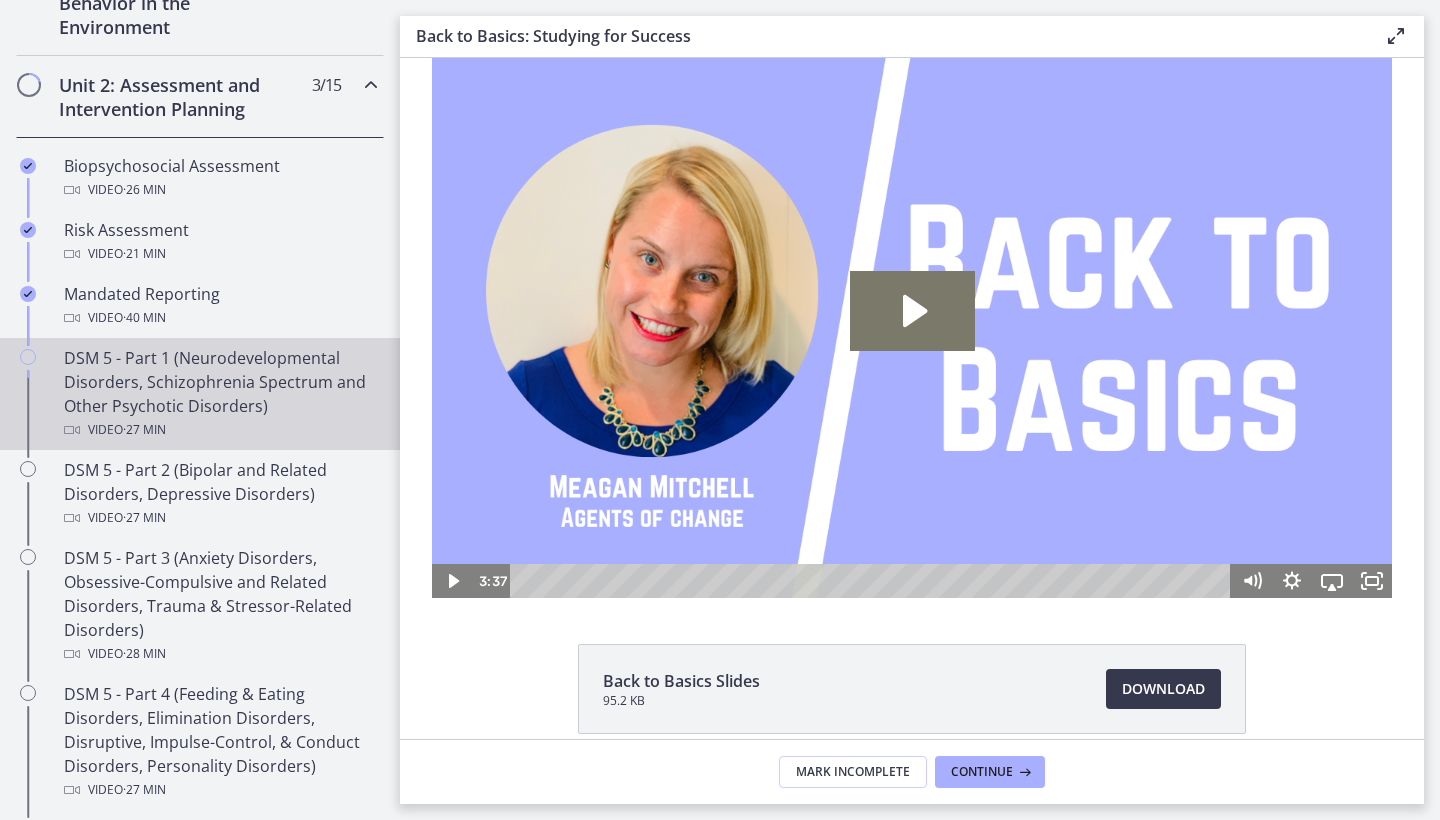 click on "DSM 5 - Part 1 (Neurodevelopmental Disorders, Schizophrenia Spectrum and Other Psychotic Disorders)
Video
·  27 min" at bounding box center [220, 394] 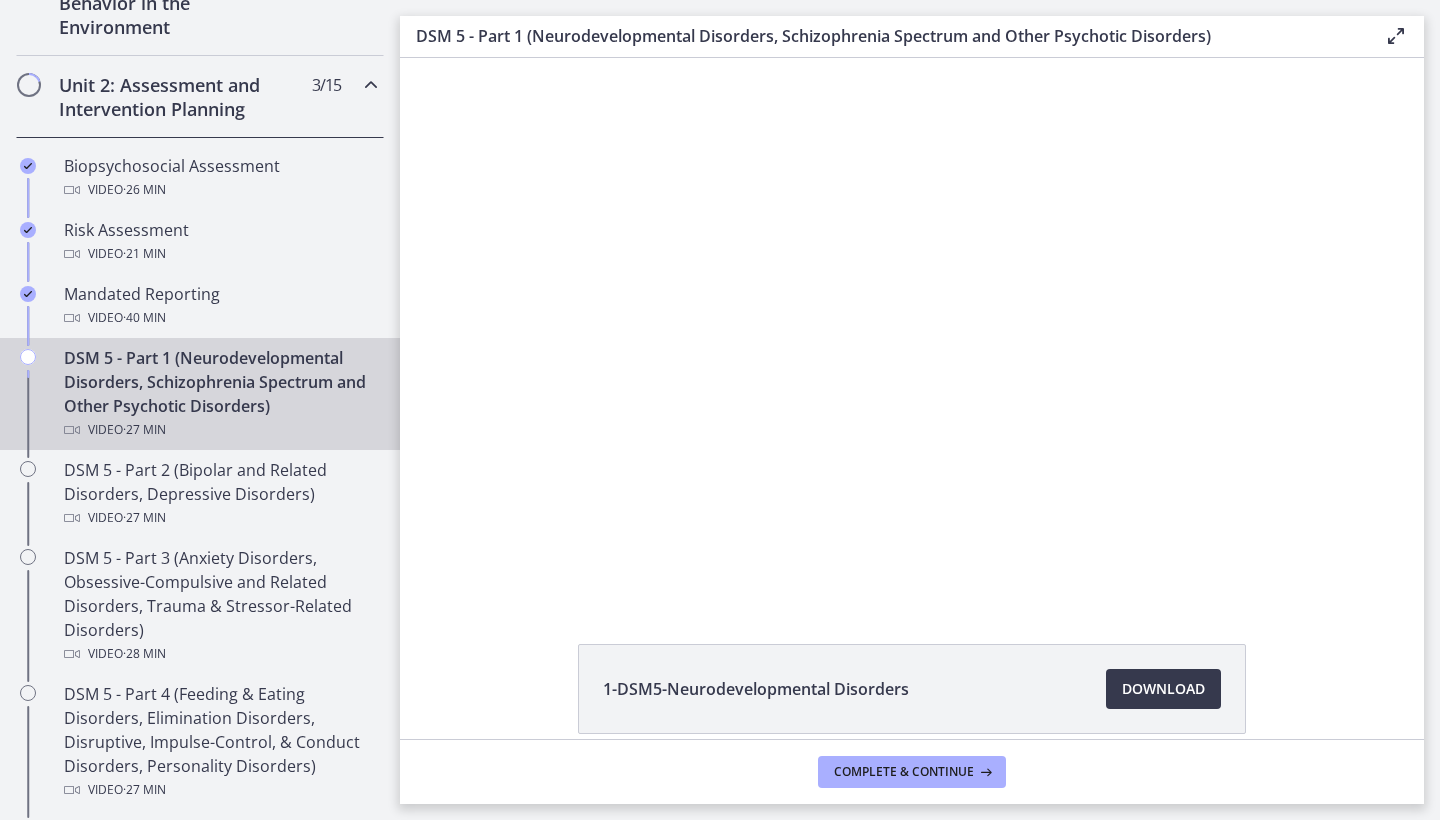 scroll, scrollTop: 0, scrollLeft: 0, axis: both 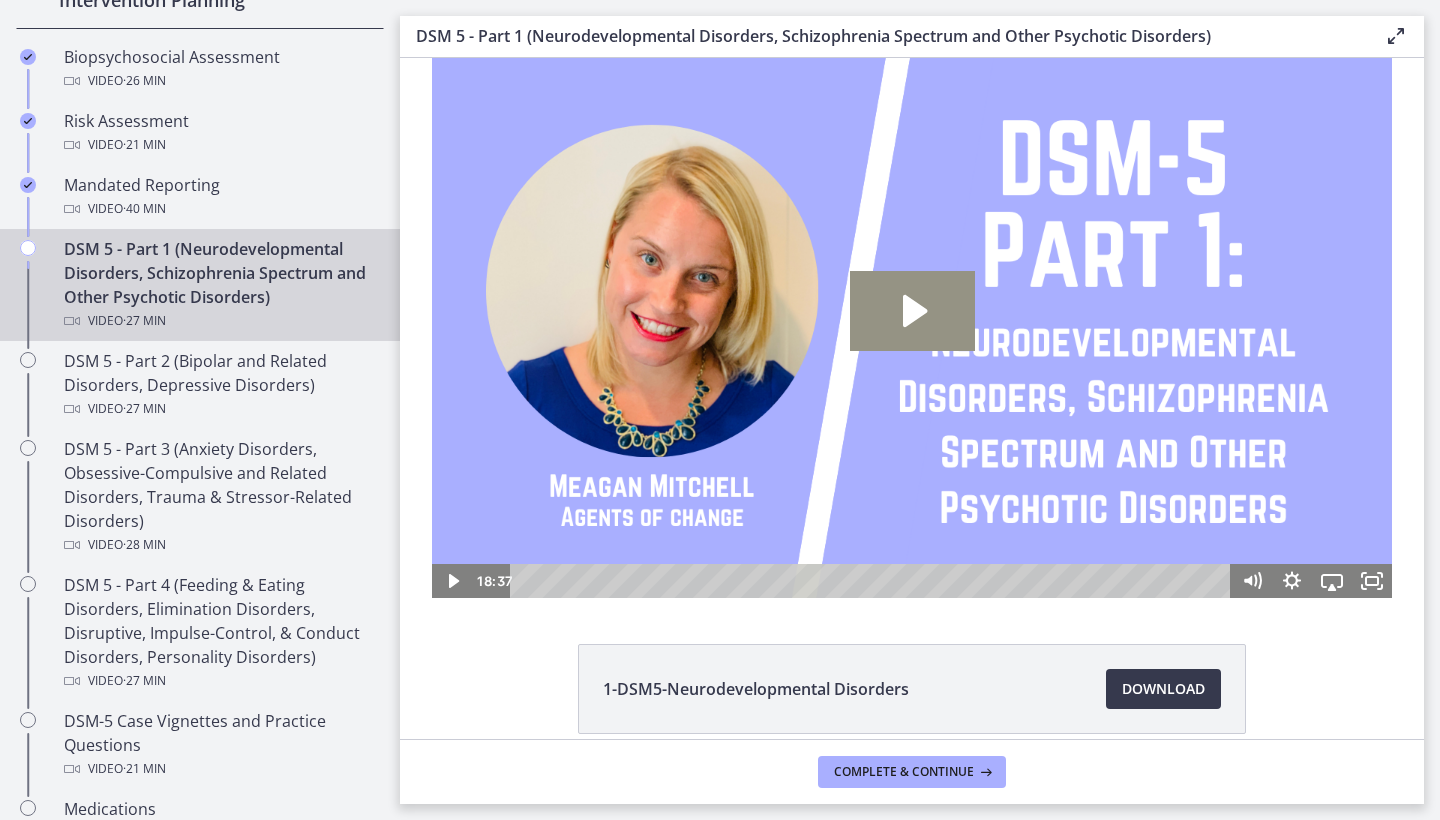 click 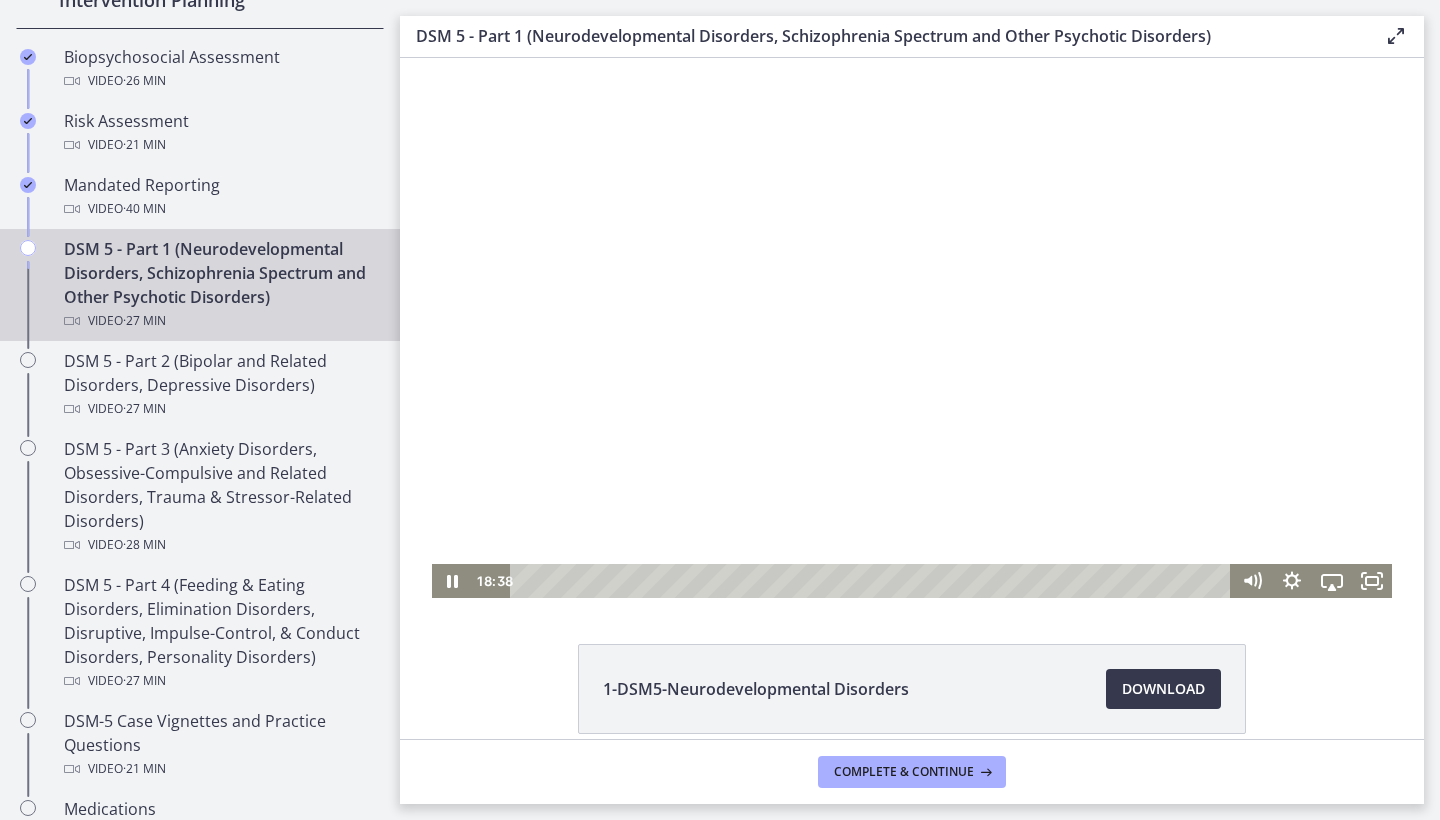 click at bounding box center (912, 328) 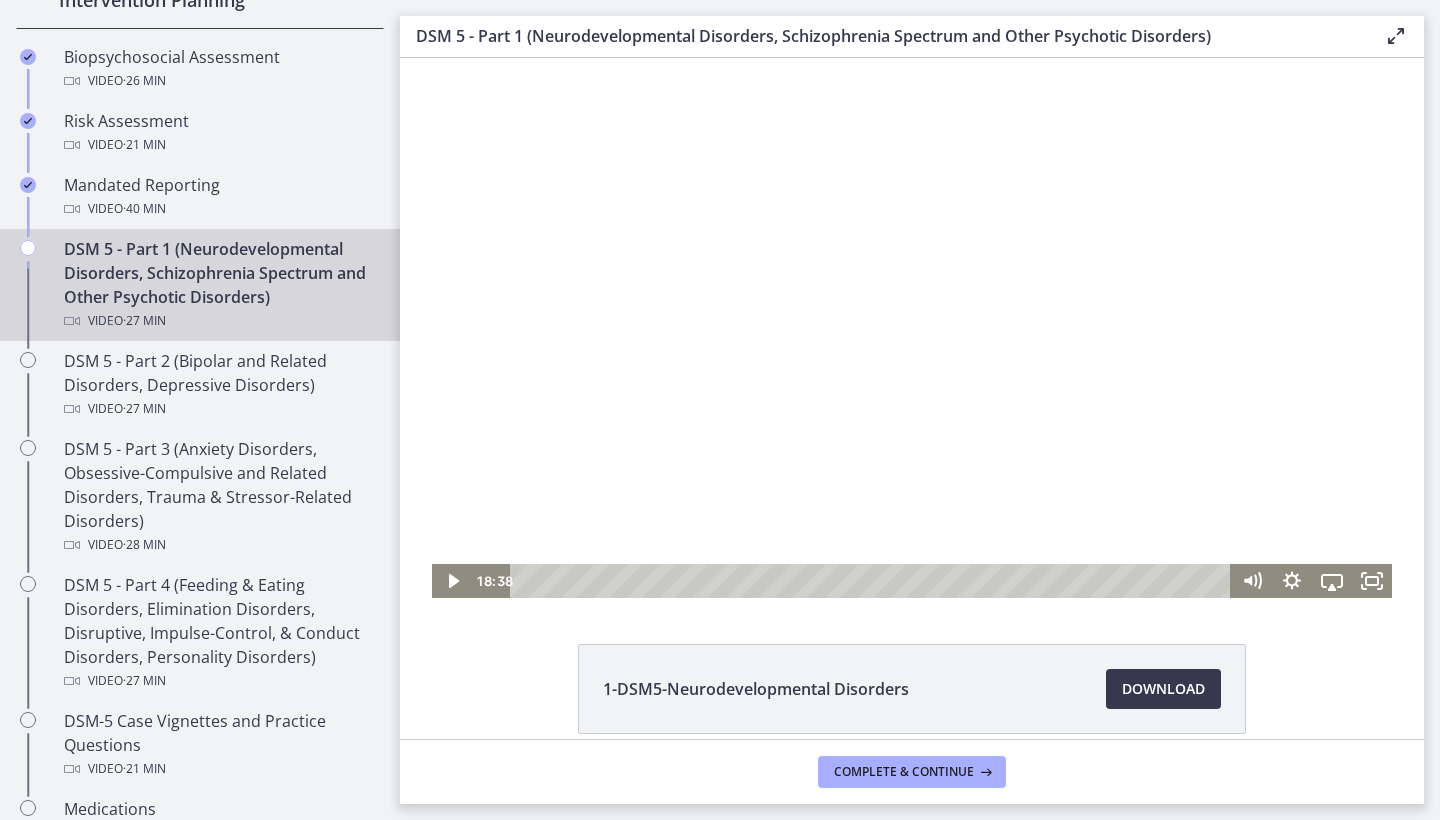 click at bounding box center [912, 328] 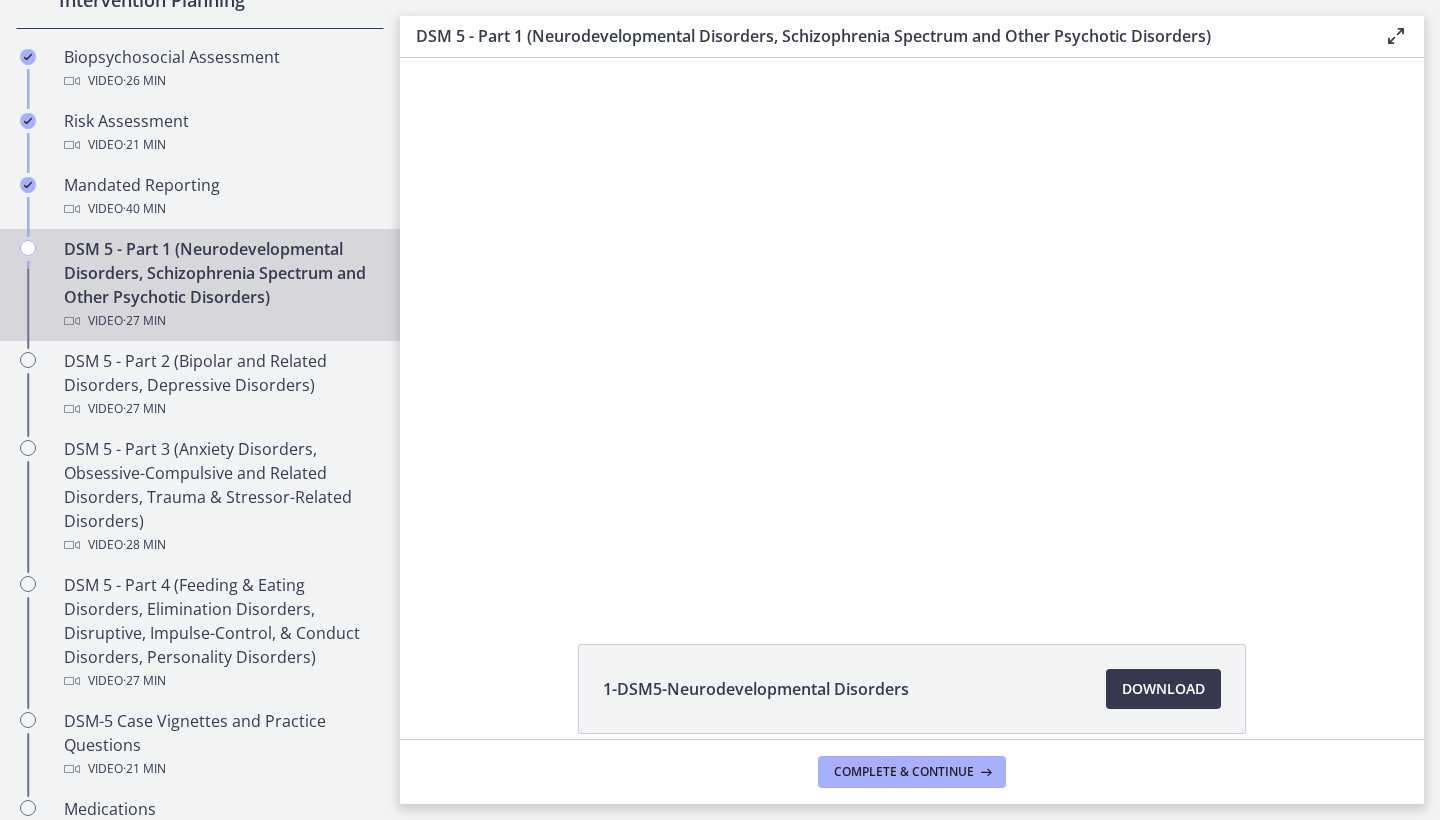 click at bounding box center (912, 328) 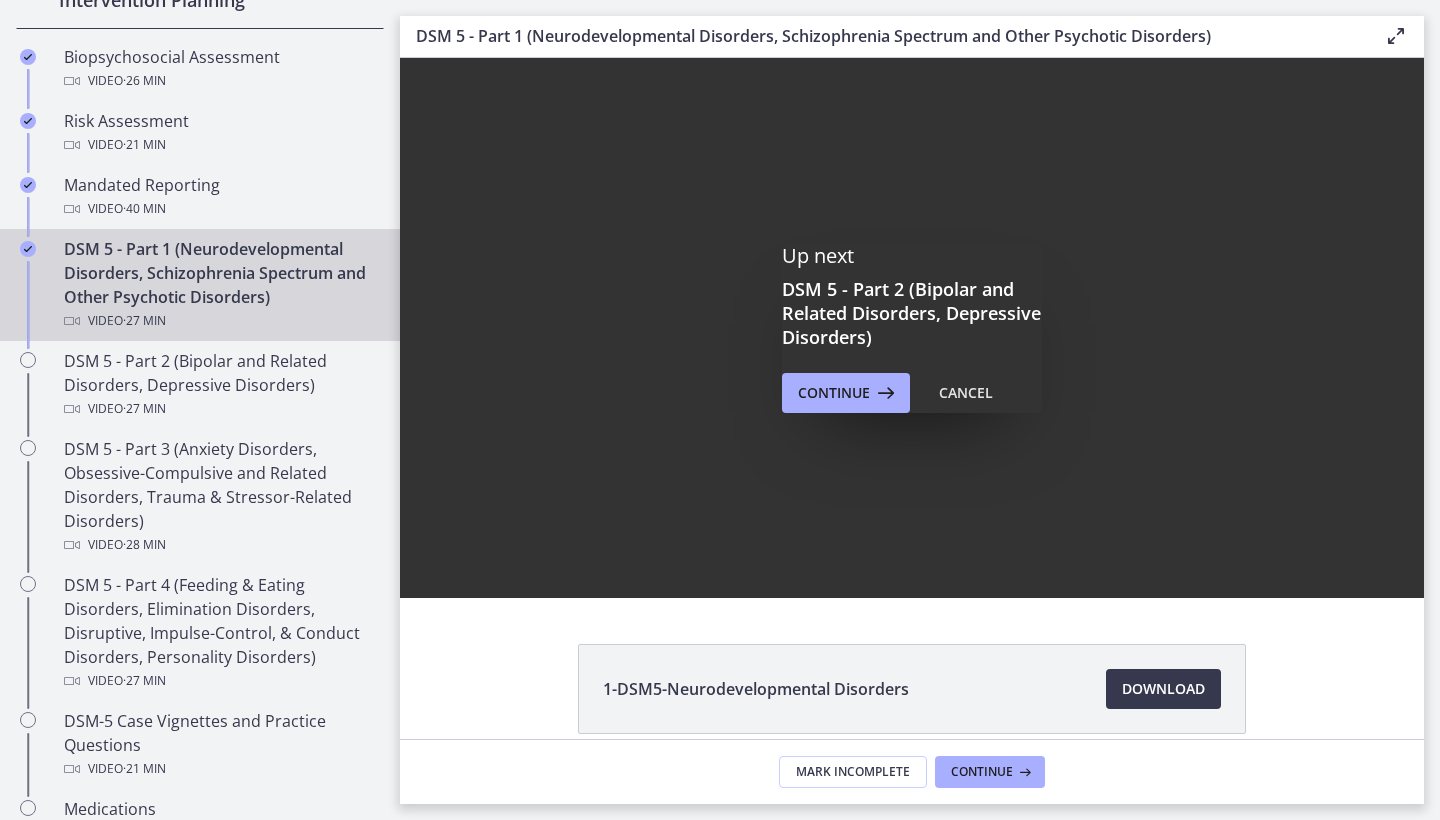 scroll, scrollTop: 0, scrollLeft: 0, axis: both 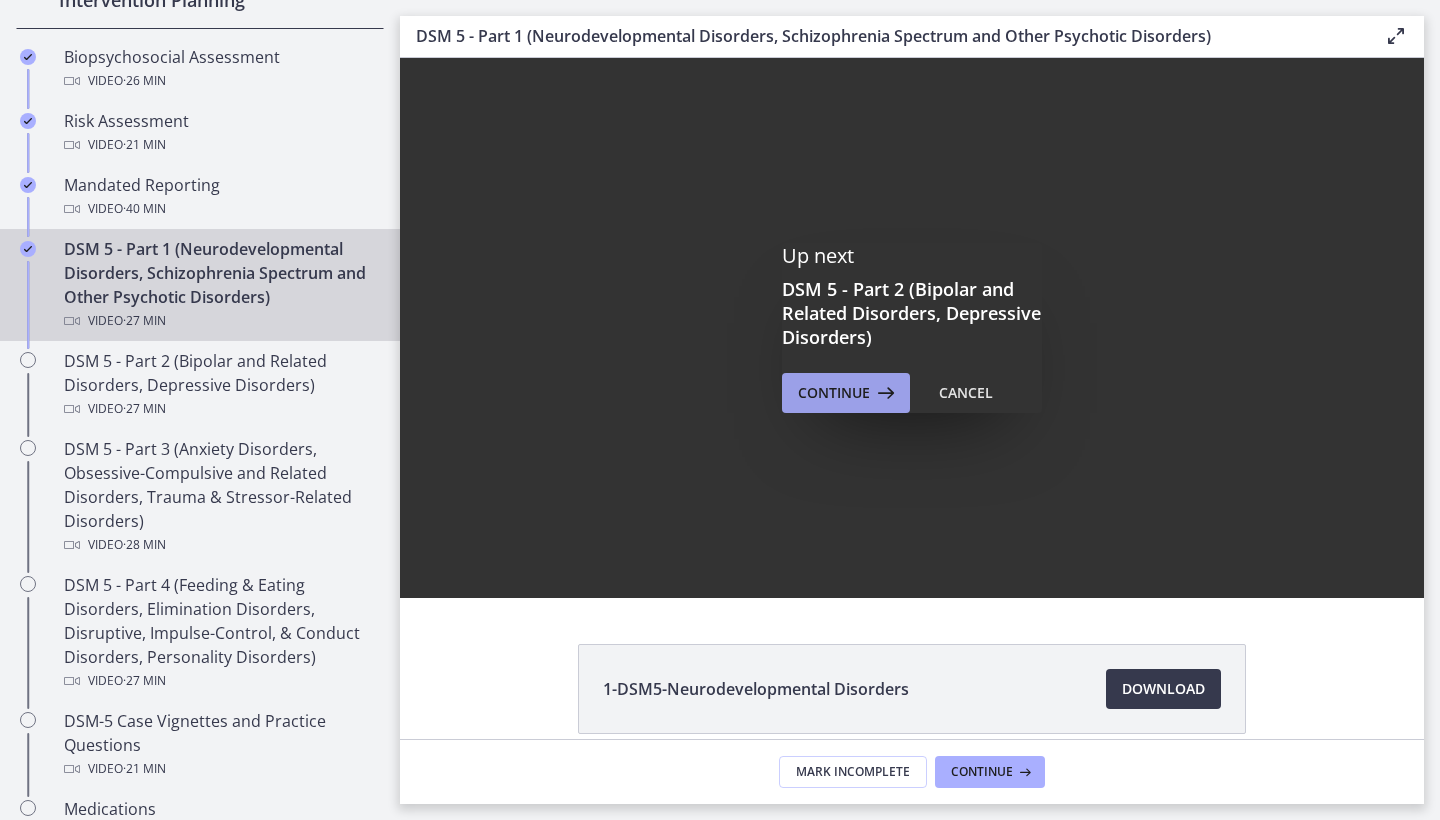 click on "Continue" at bounding box center [834, 393] 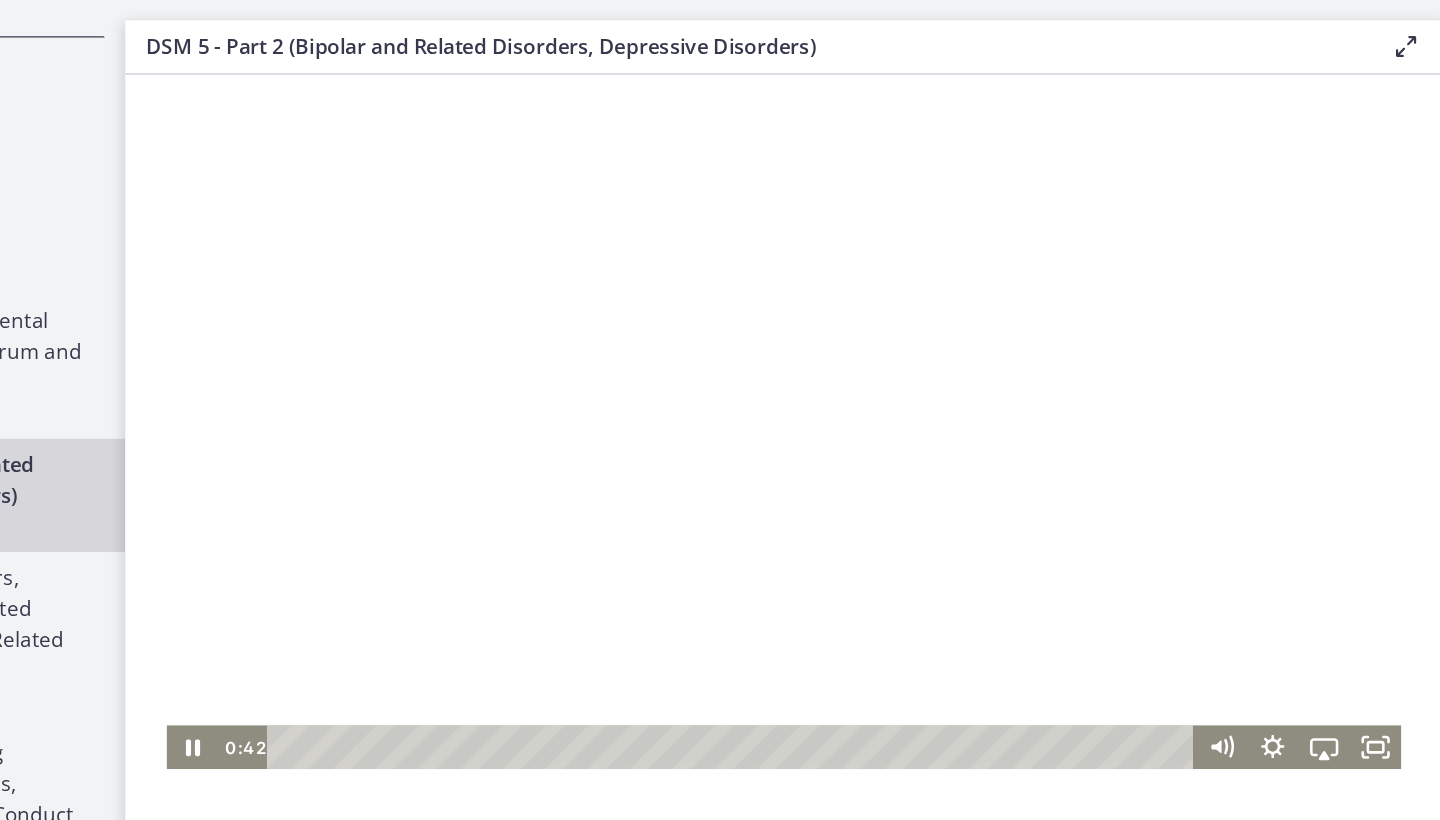 scroll, scrollTop: 0, scrollLeft: 0, axis: both 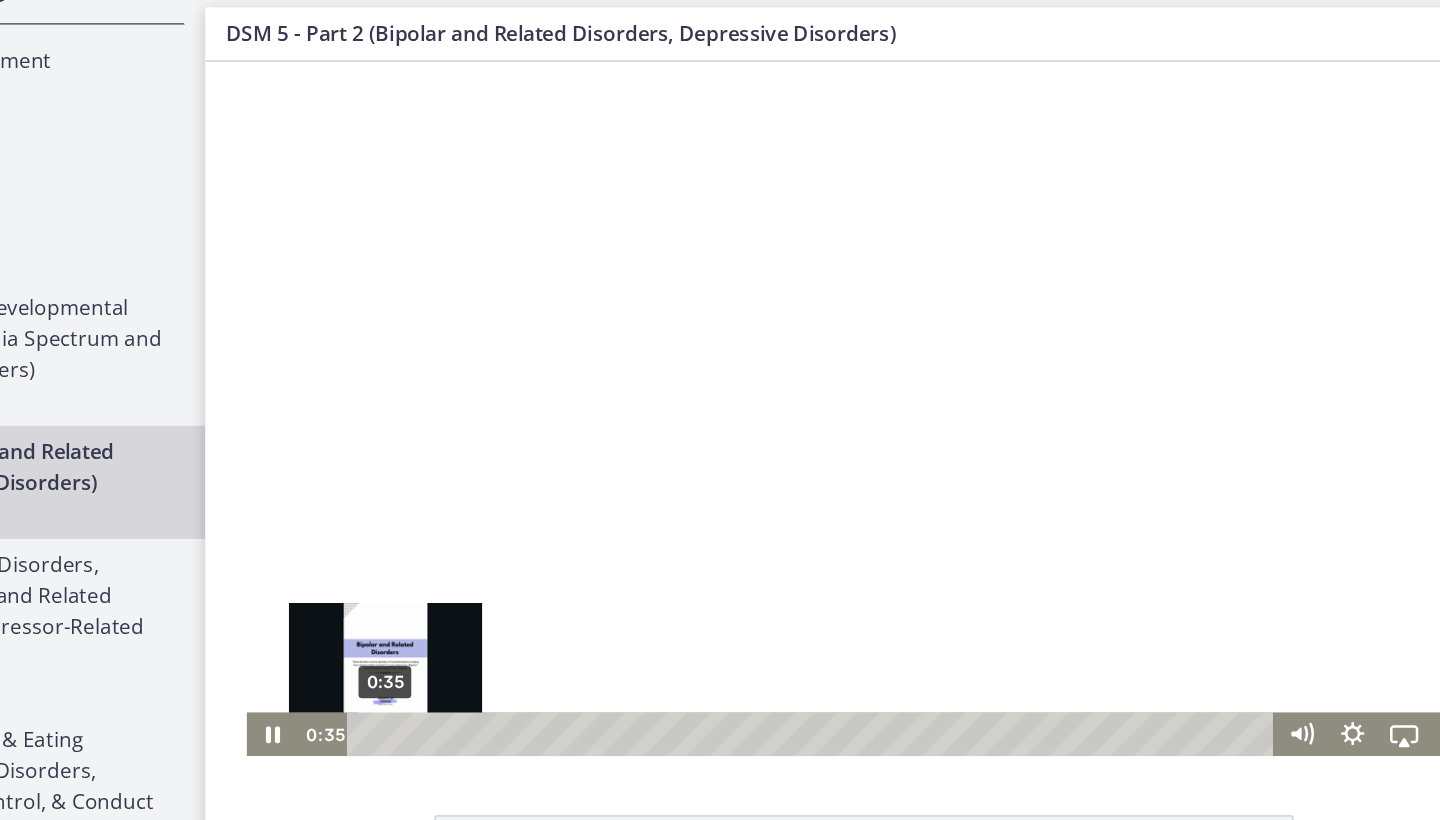 click on "0:35" at bounding box center (678, 584) 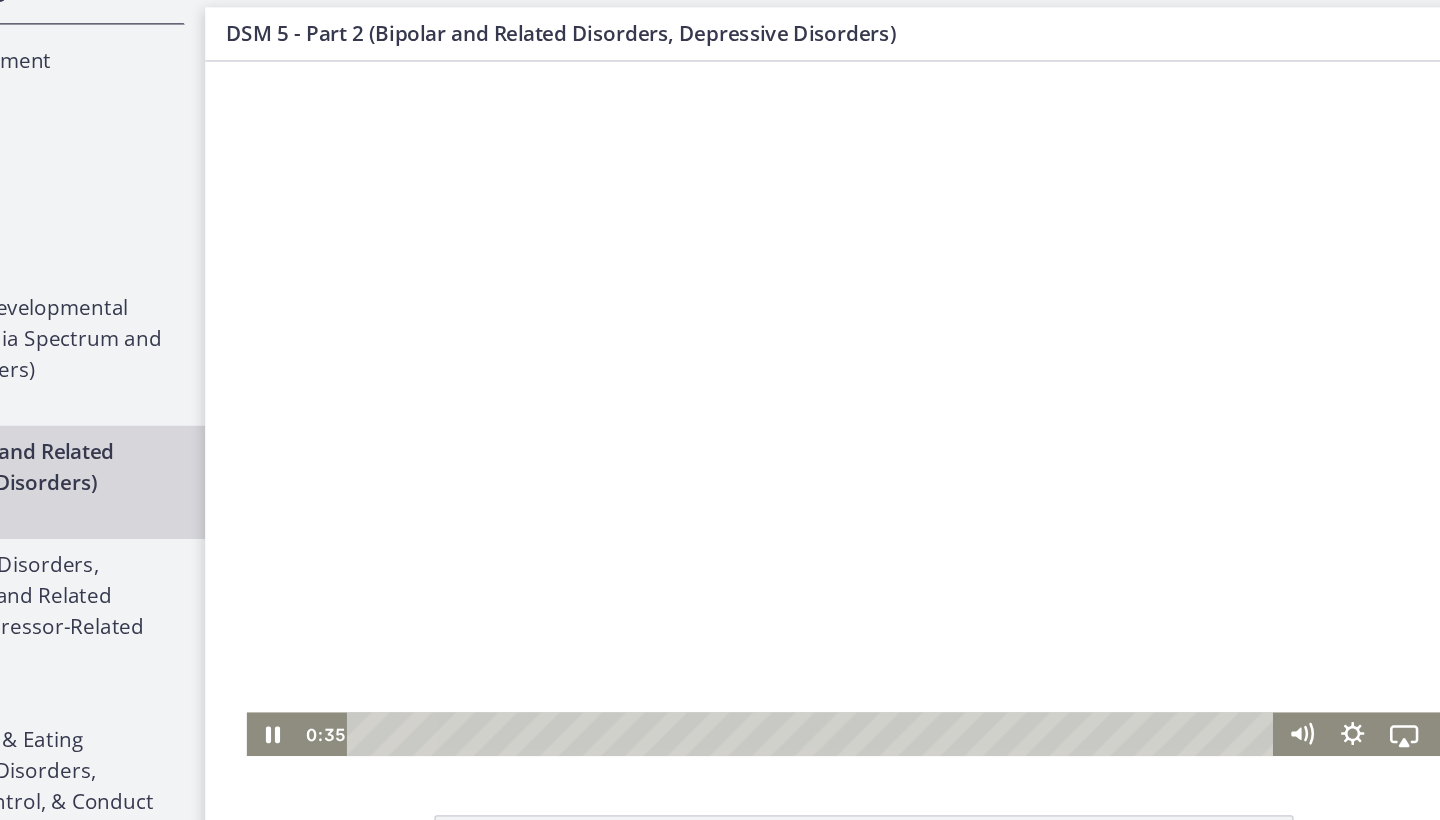 click at bounding box center [717, 331] 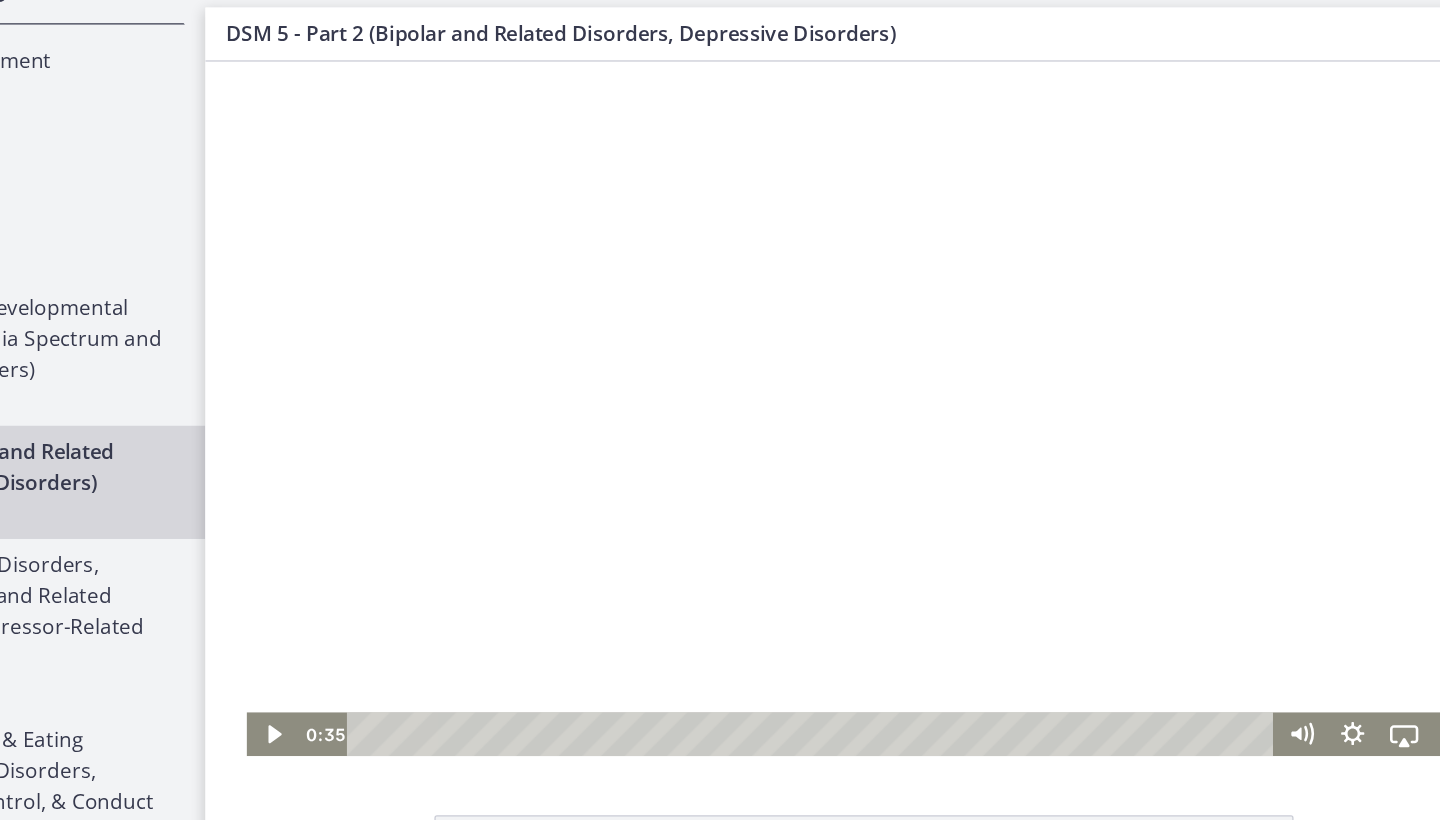 click at bounding box center (717, 331) 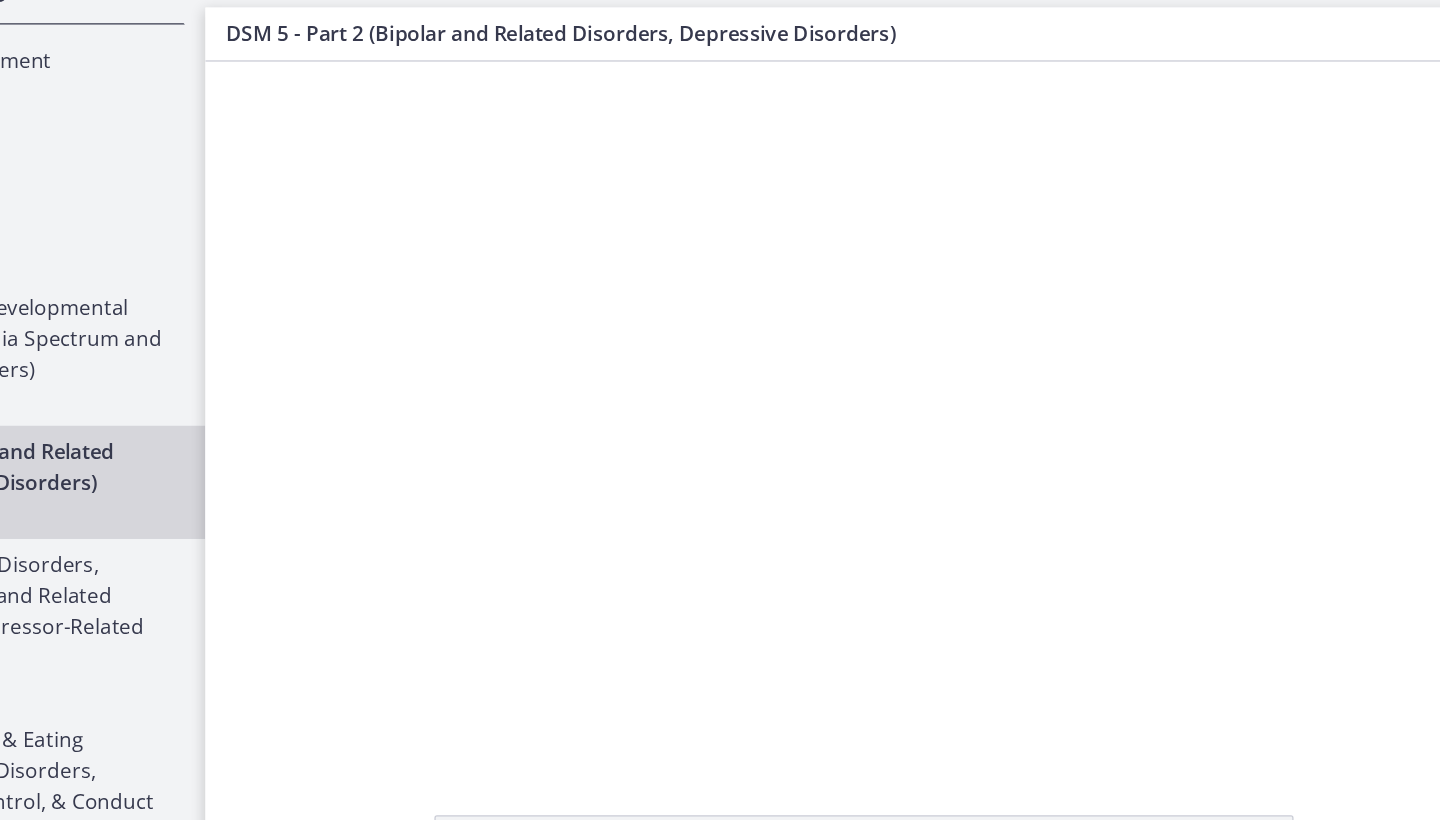 type 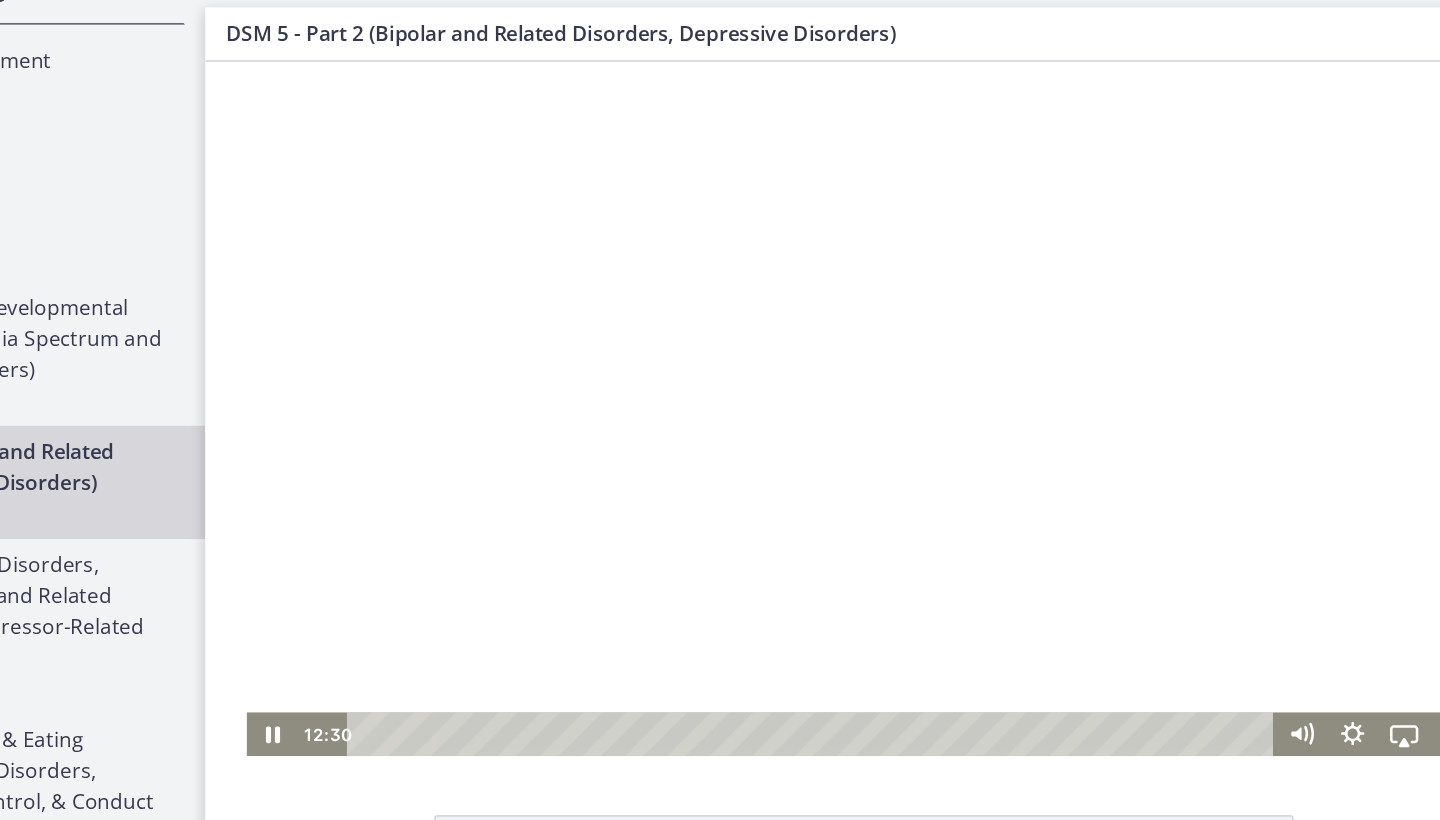 click at bounding box center (717, 331) 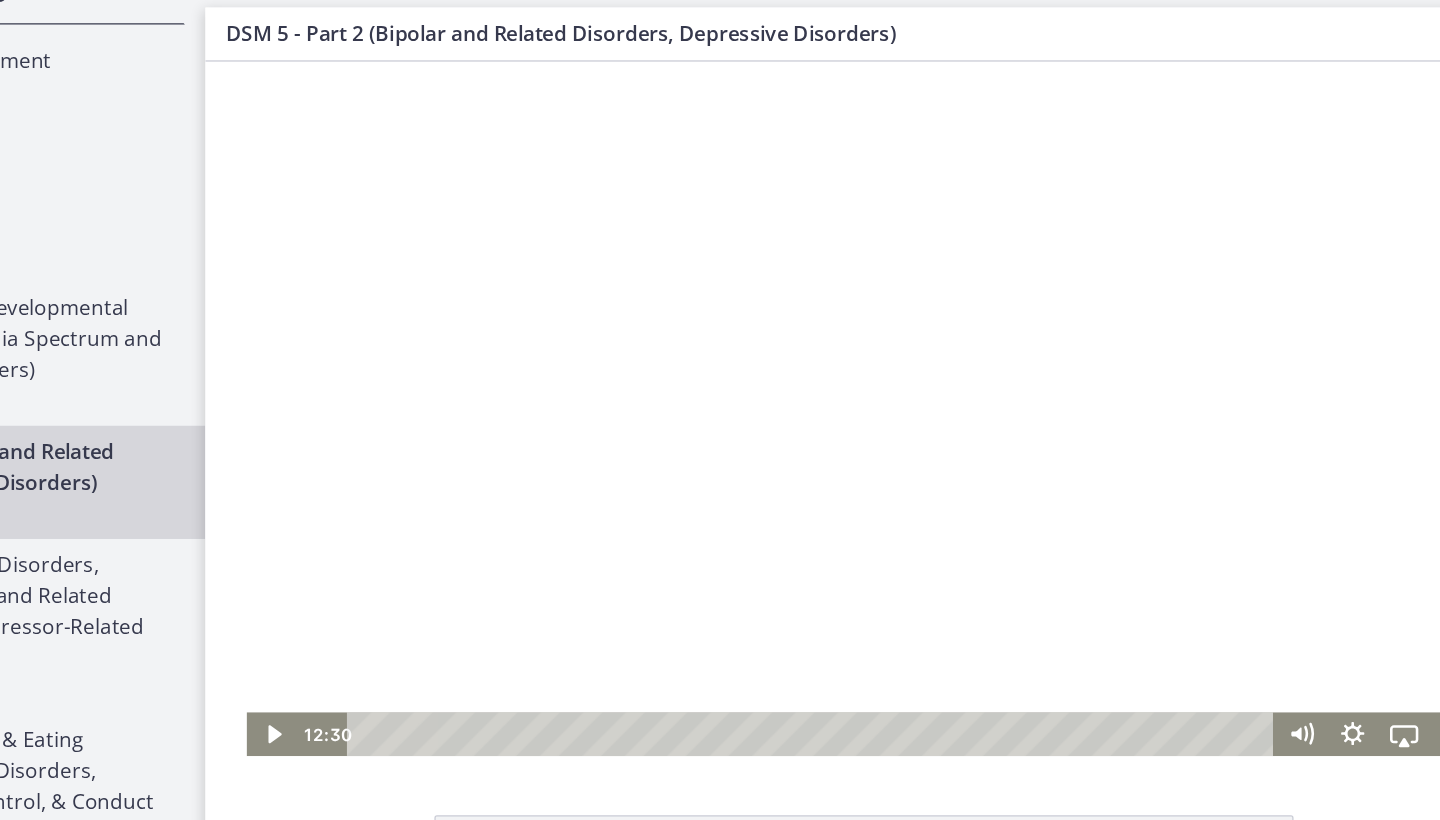 click at bounding box center (717, 331) 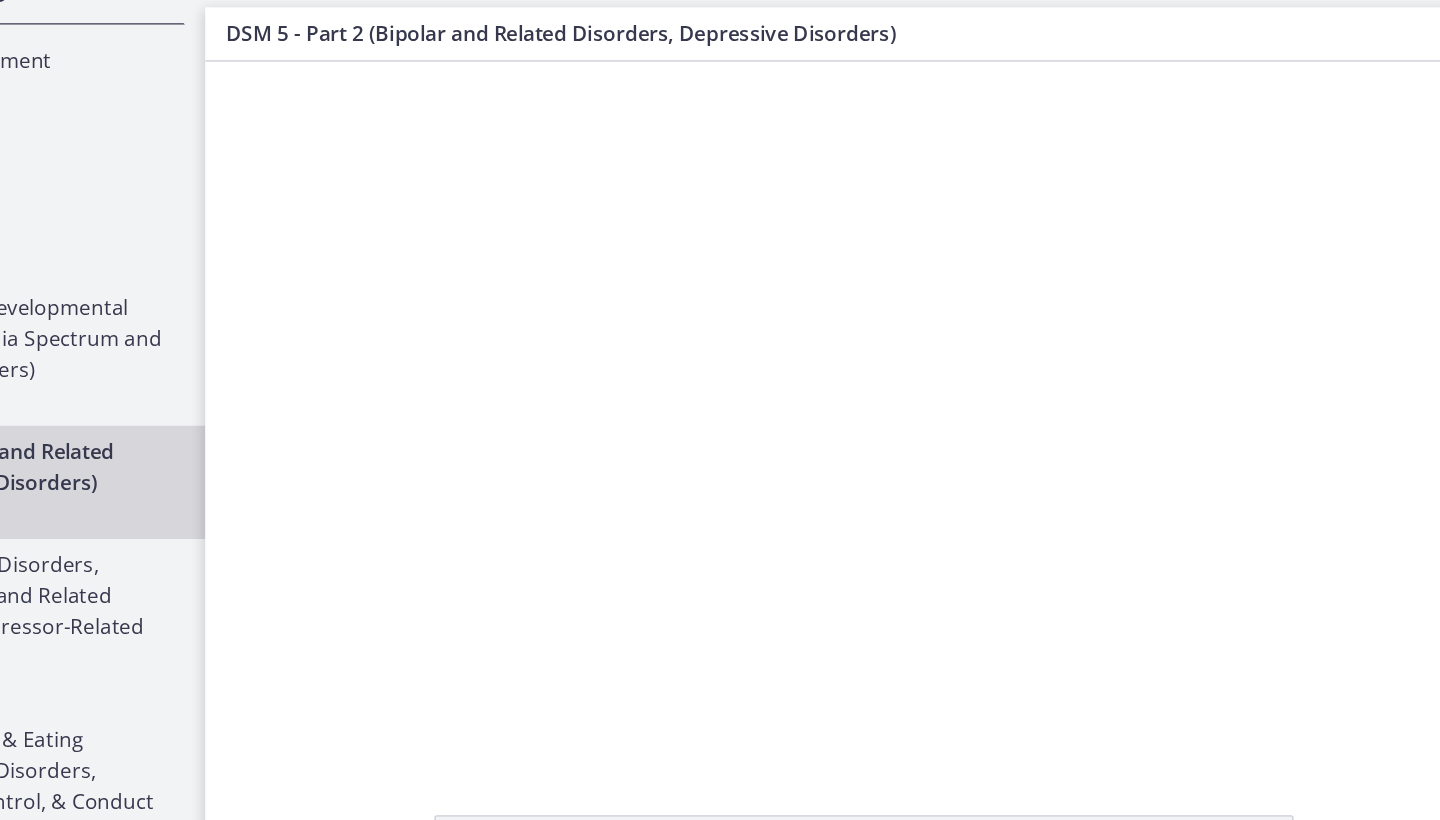 click at bounding box center (717, 331) 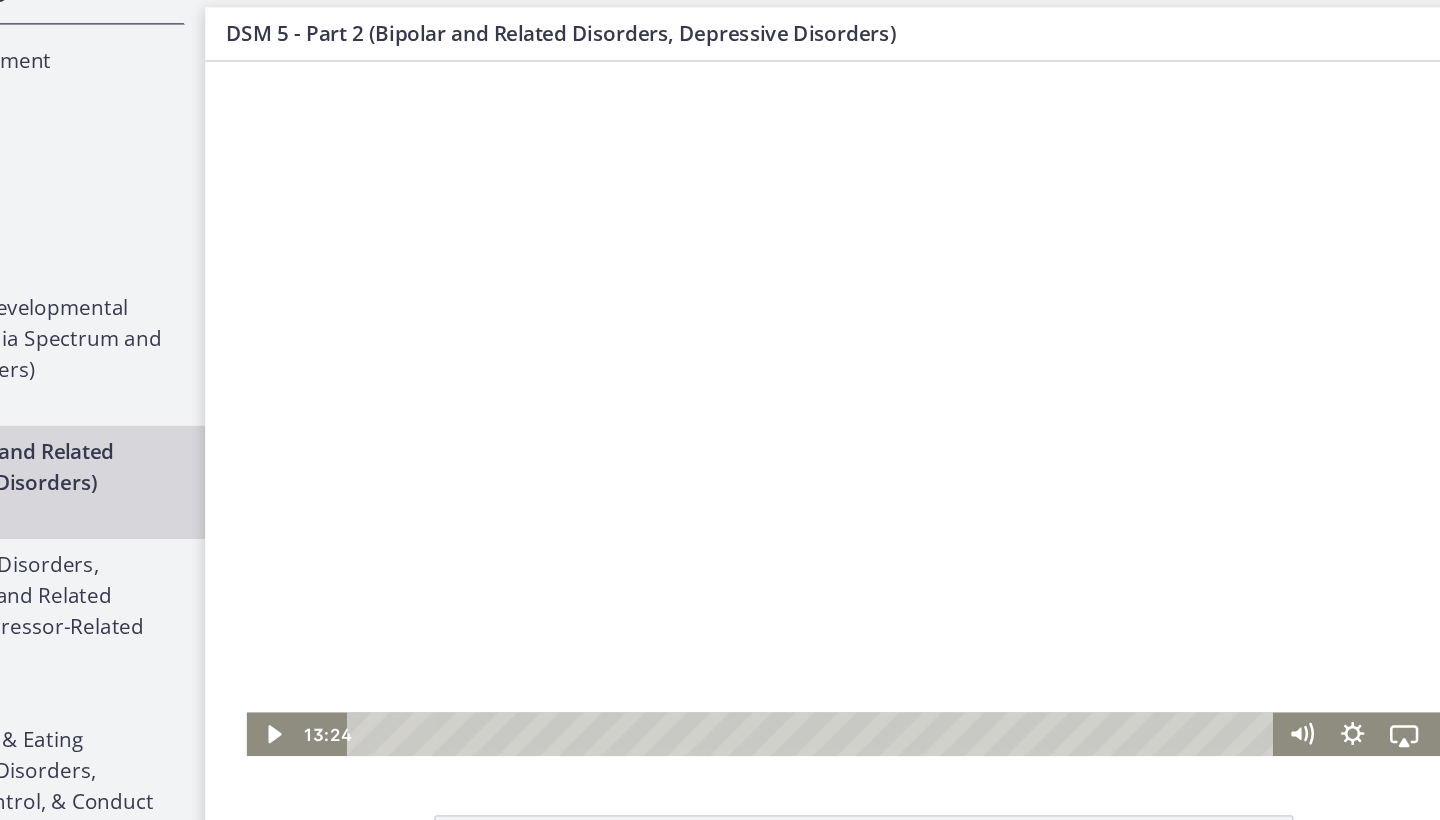 click at bounding box center (717, 331) 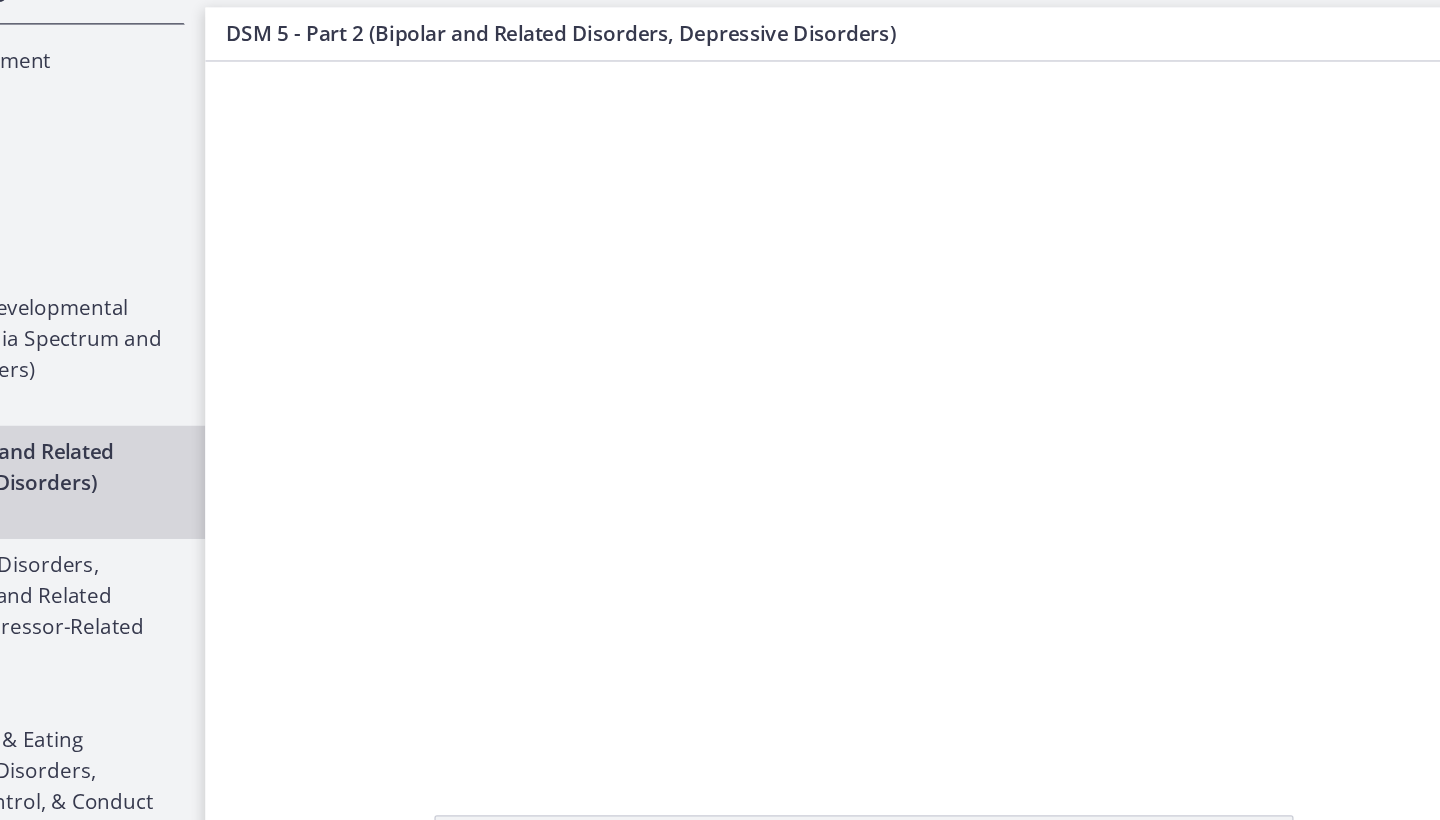 scroll, scrollTop: 189, scrollLeft: 0, axis: vertical 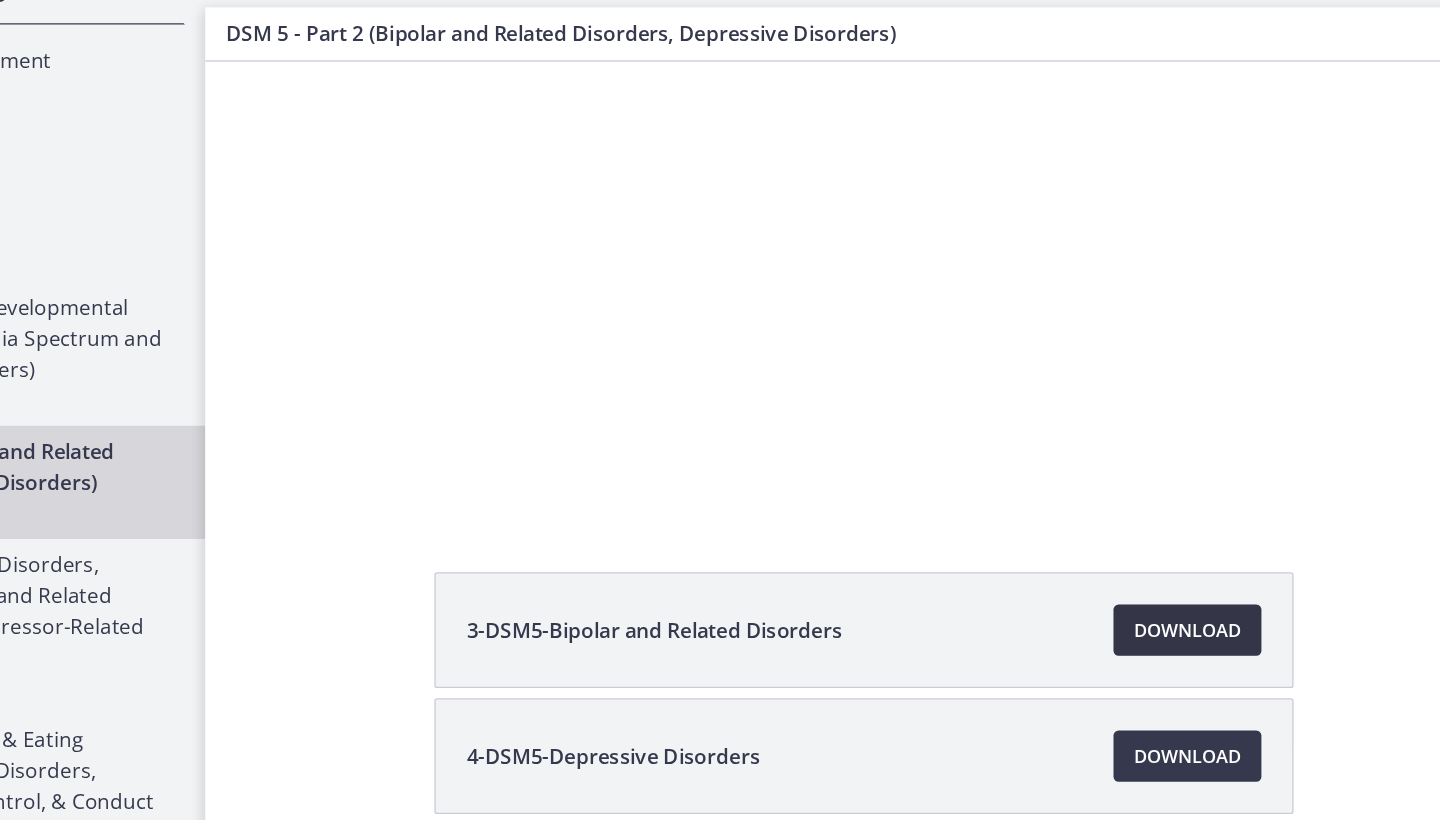 click on "Download
Opens in a new window" at bounding box center [1163, 500] 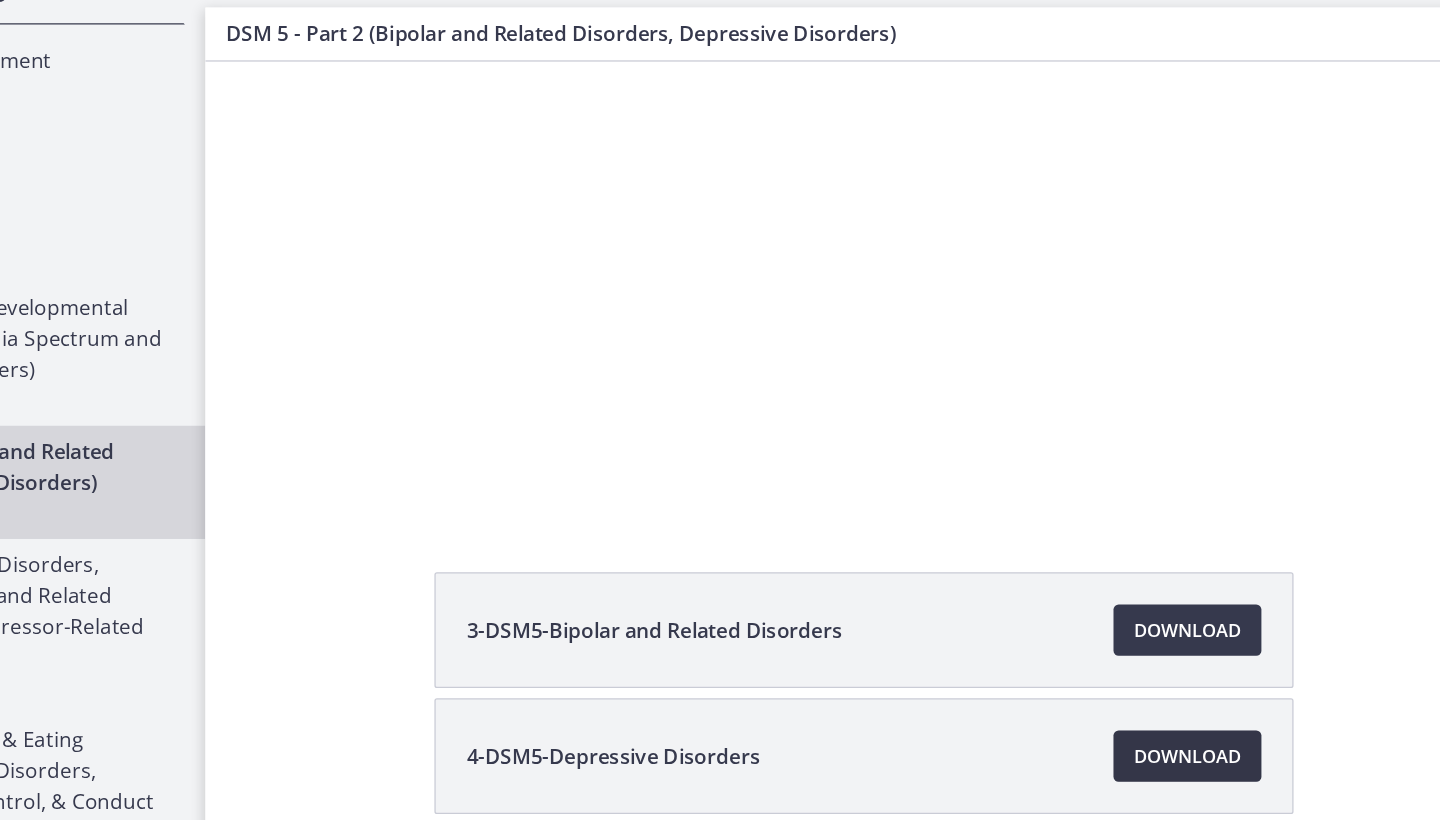 click on "Download
Opens in a new window" at bounding box center [1163, 598] 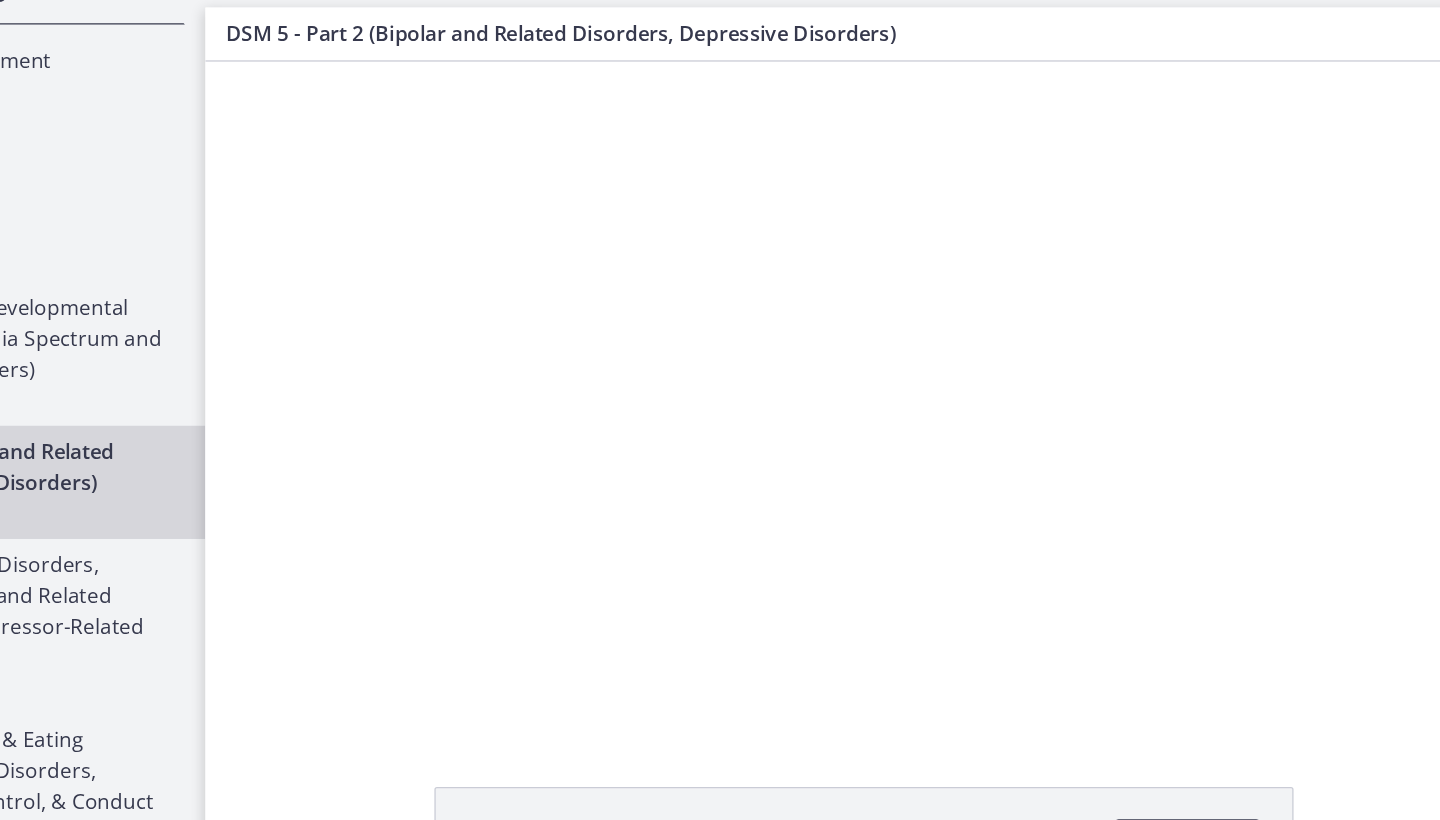 scroll, scrollTop: 0, scrollLeft: 0, axis: both 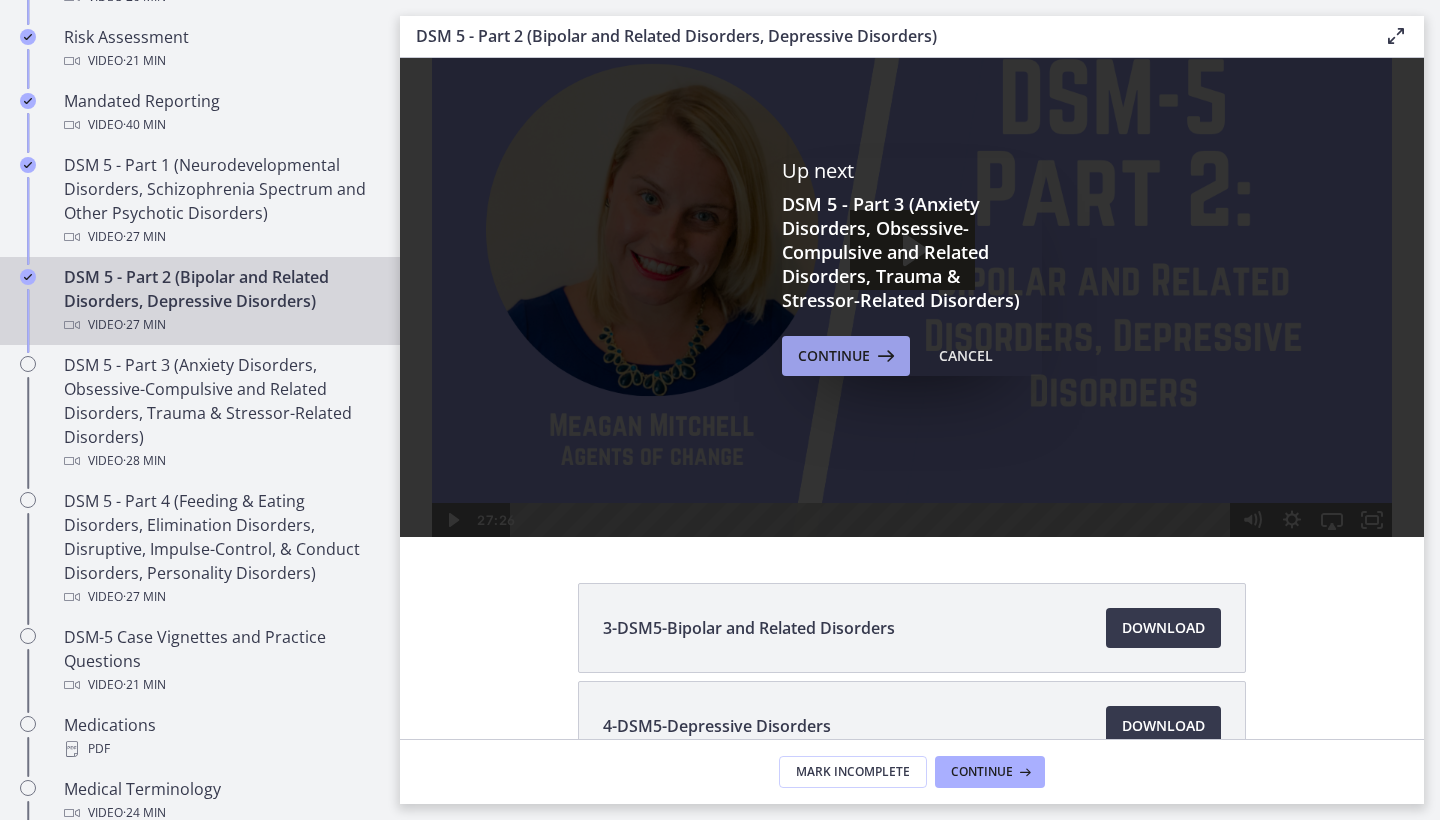 click on "Continue" at bounding box center [834, 356] 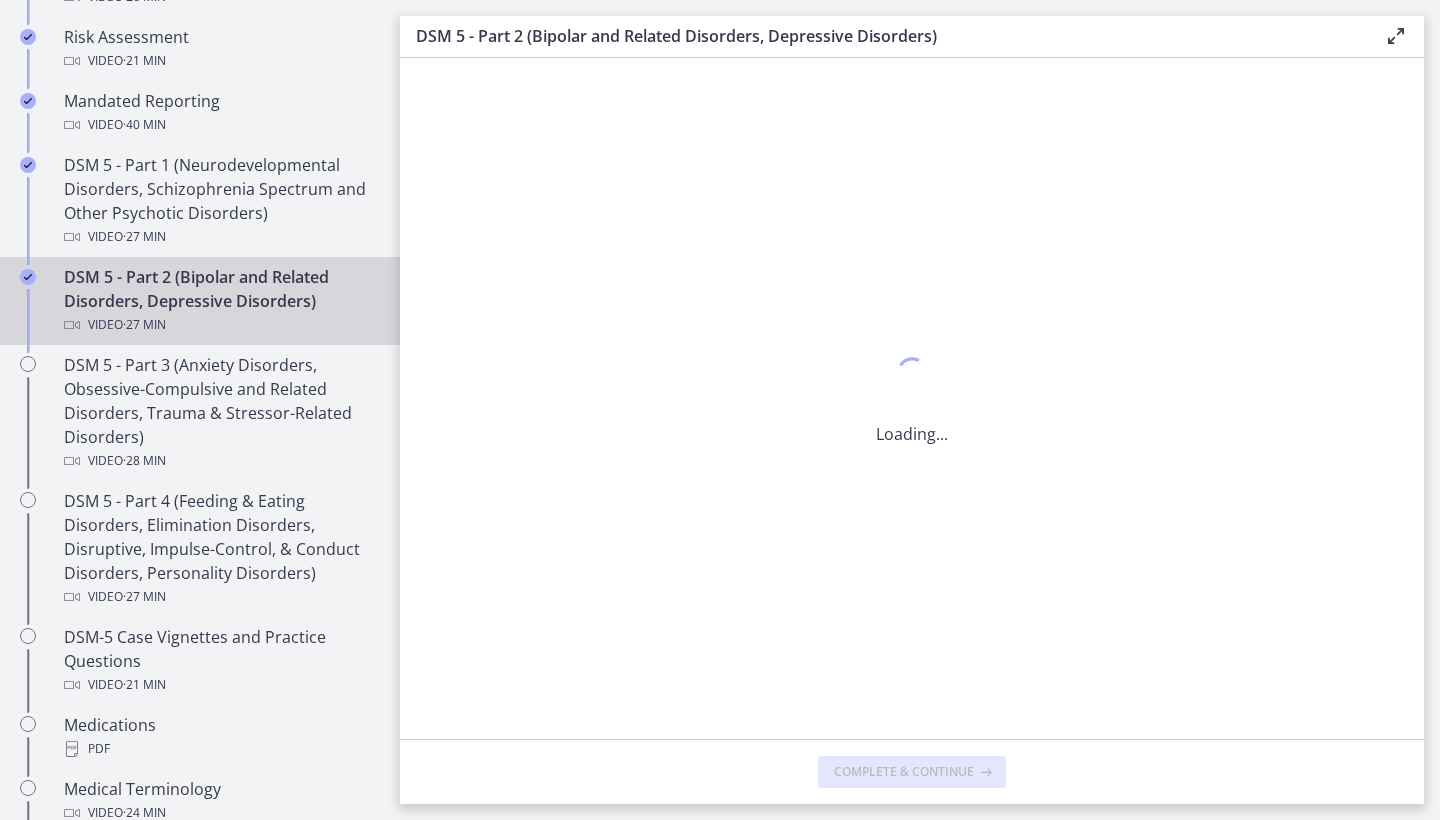 scroll, scrollTop: 0, scrollLeft: 0, axis: both 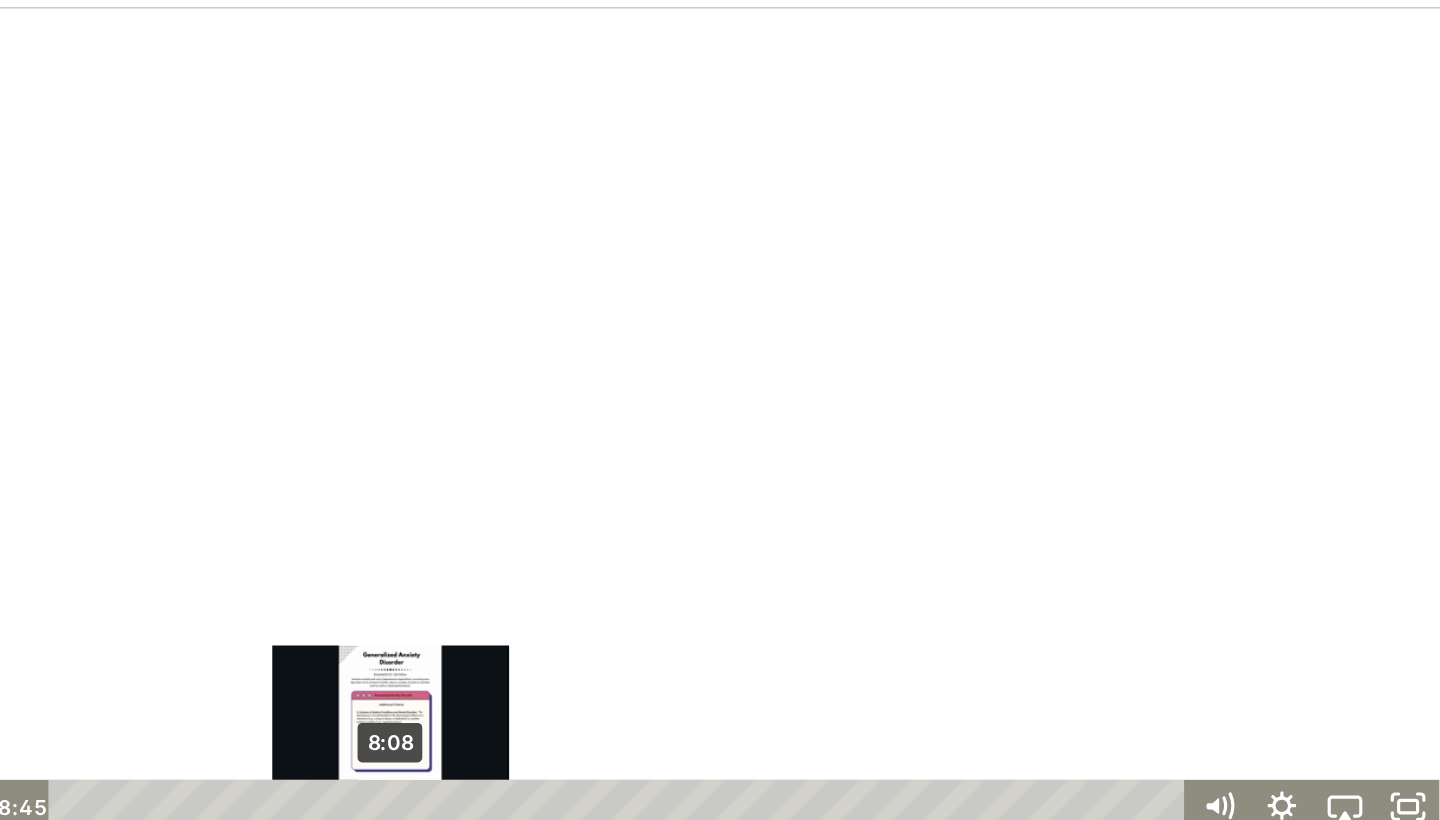 click on "8:08" at bounding box center (348, 505) 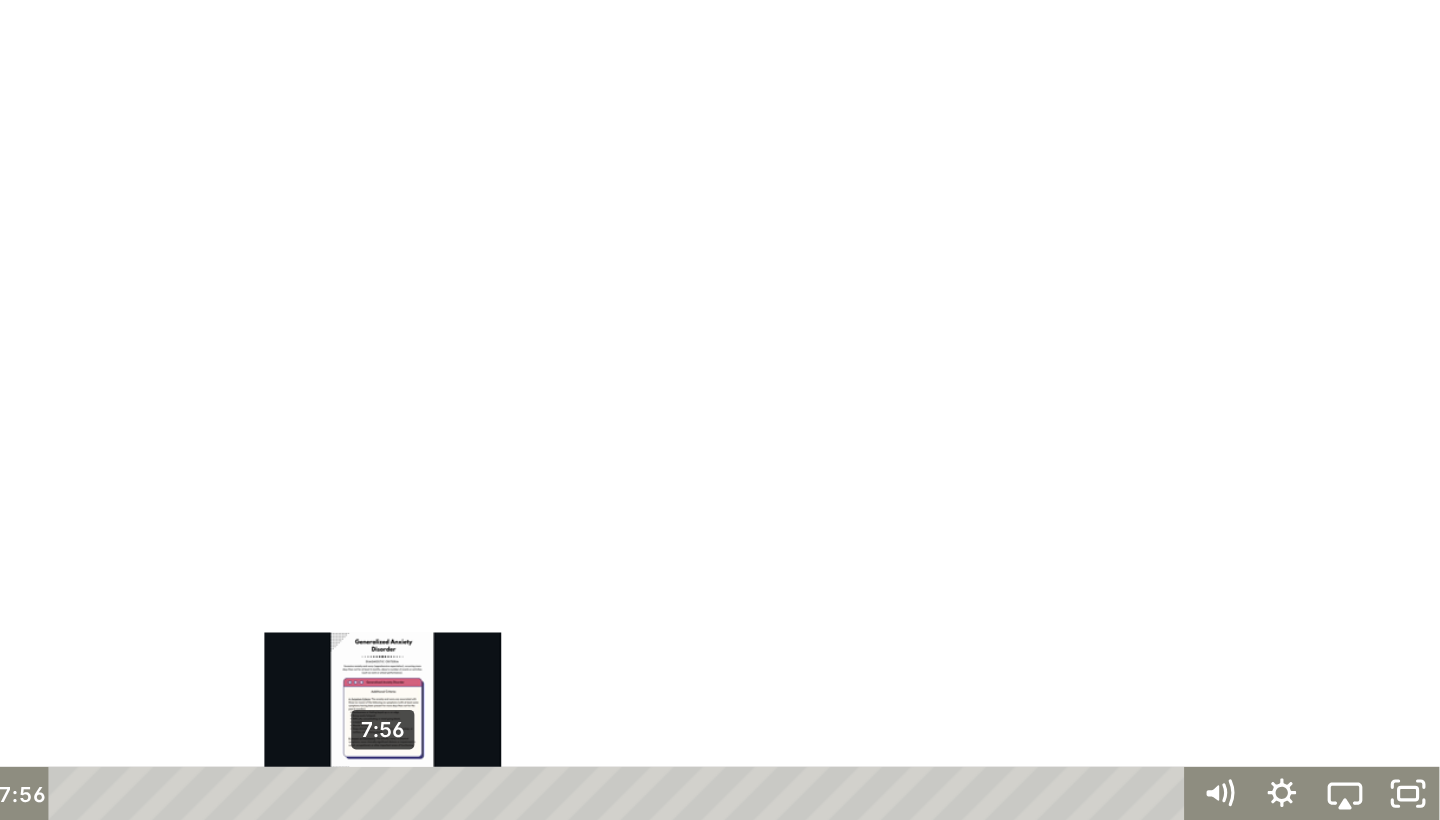 click at bounding box center [196, 491] 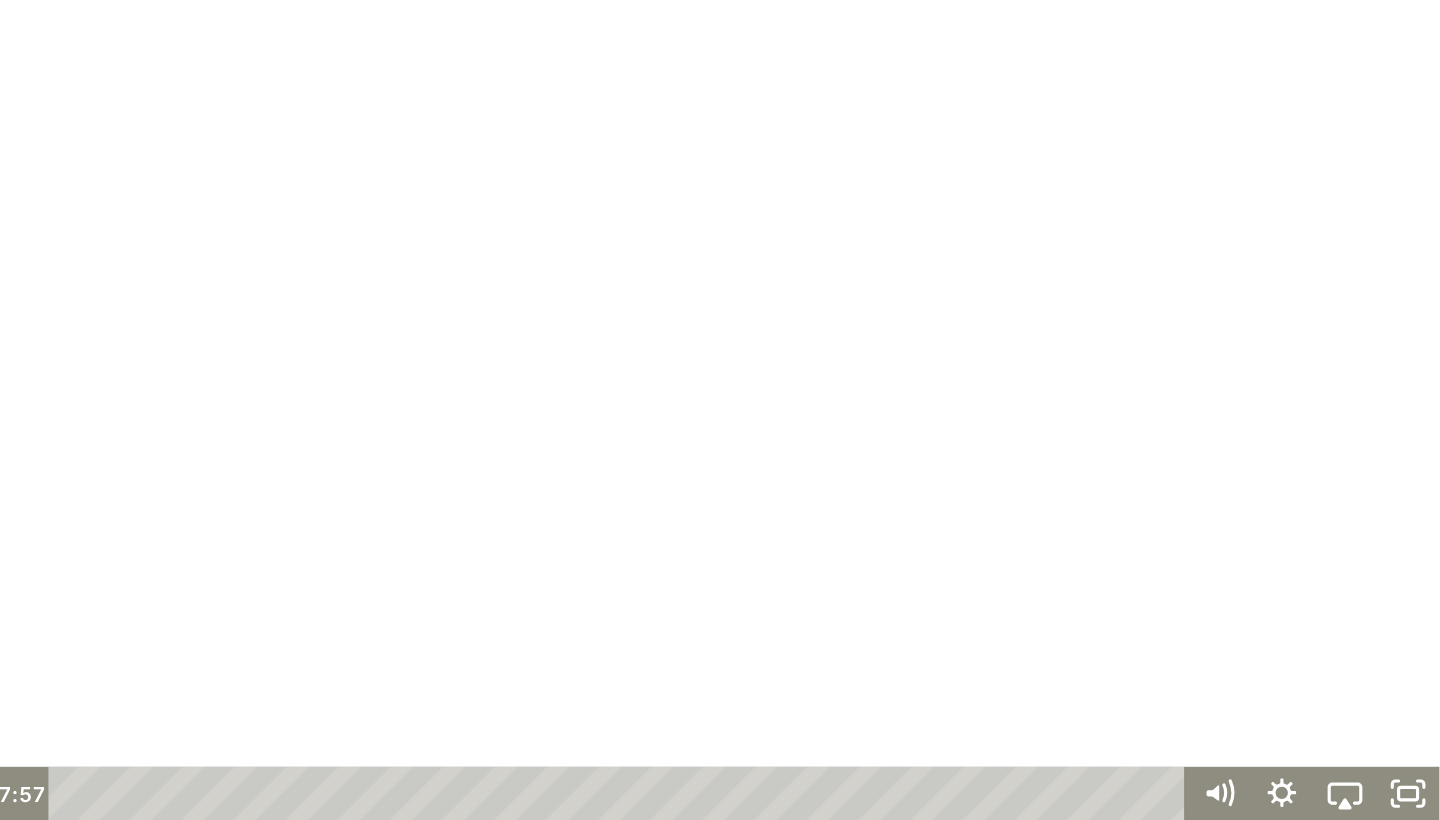 click at bounding box center [387, 239] 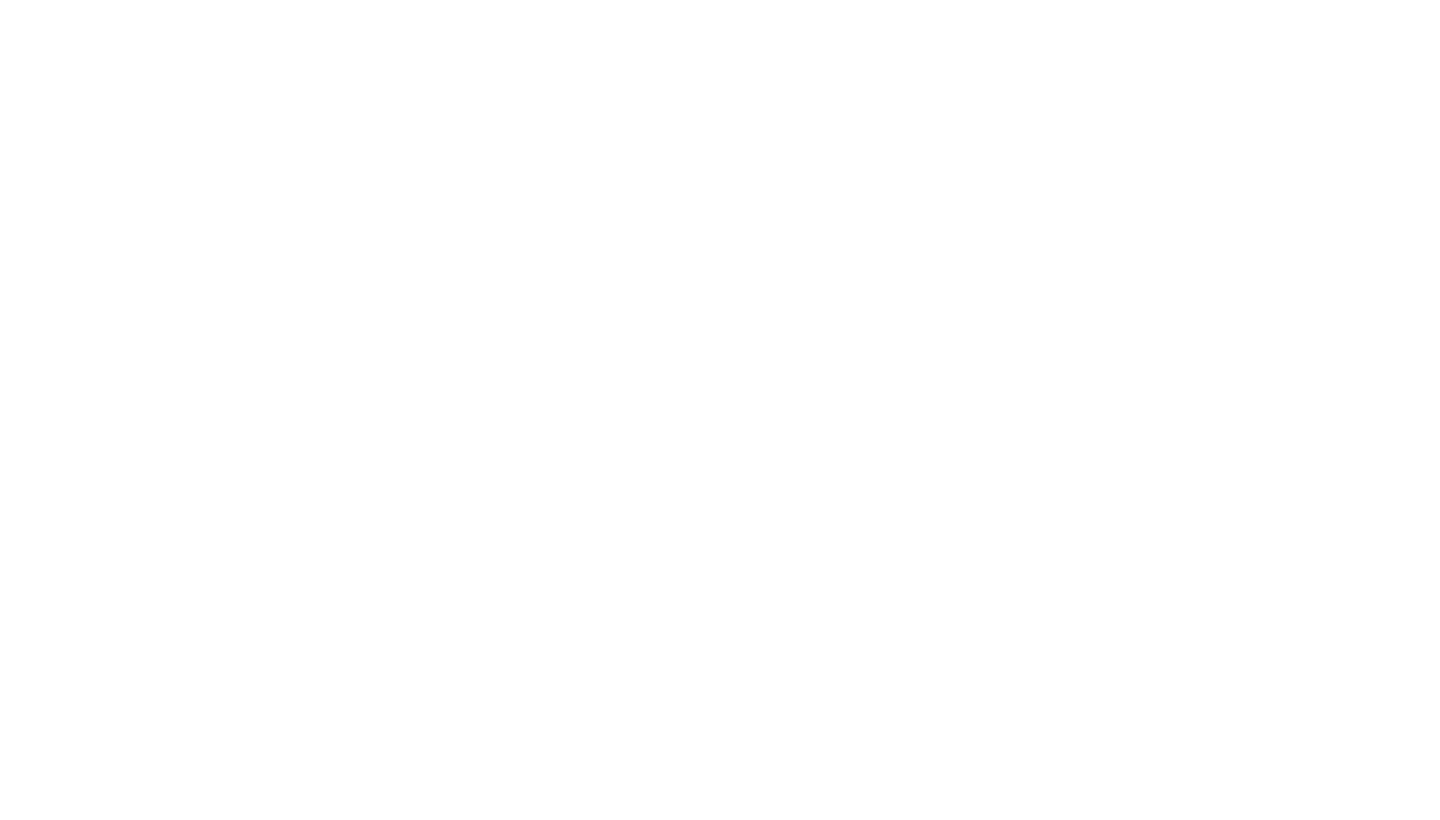 click at bounding box center (387, 239) 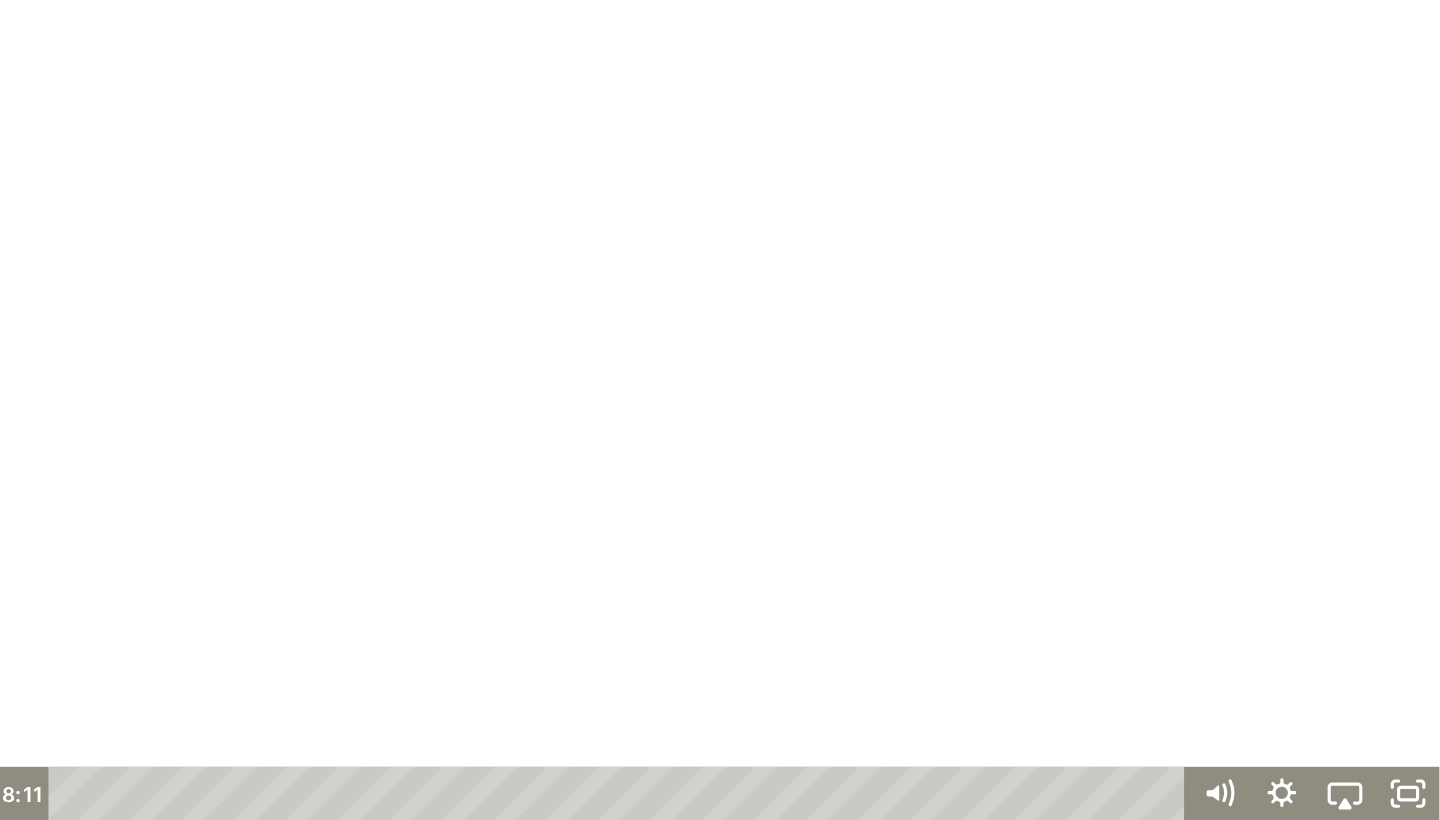 click at bounding box center [387, 239] 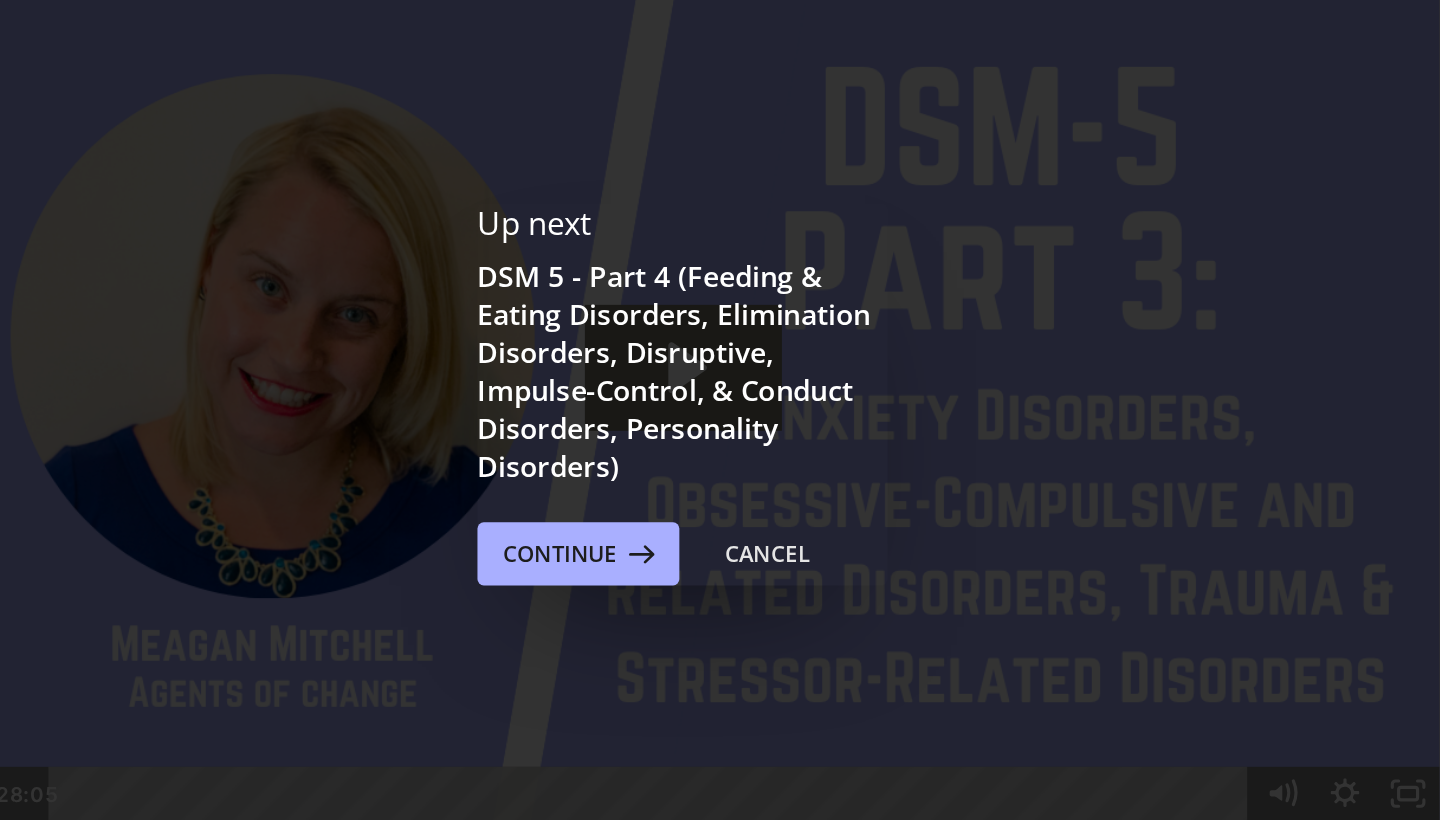 scroll, scrollTop: 0, scrollLeft: 0, axis: both 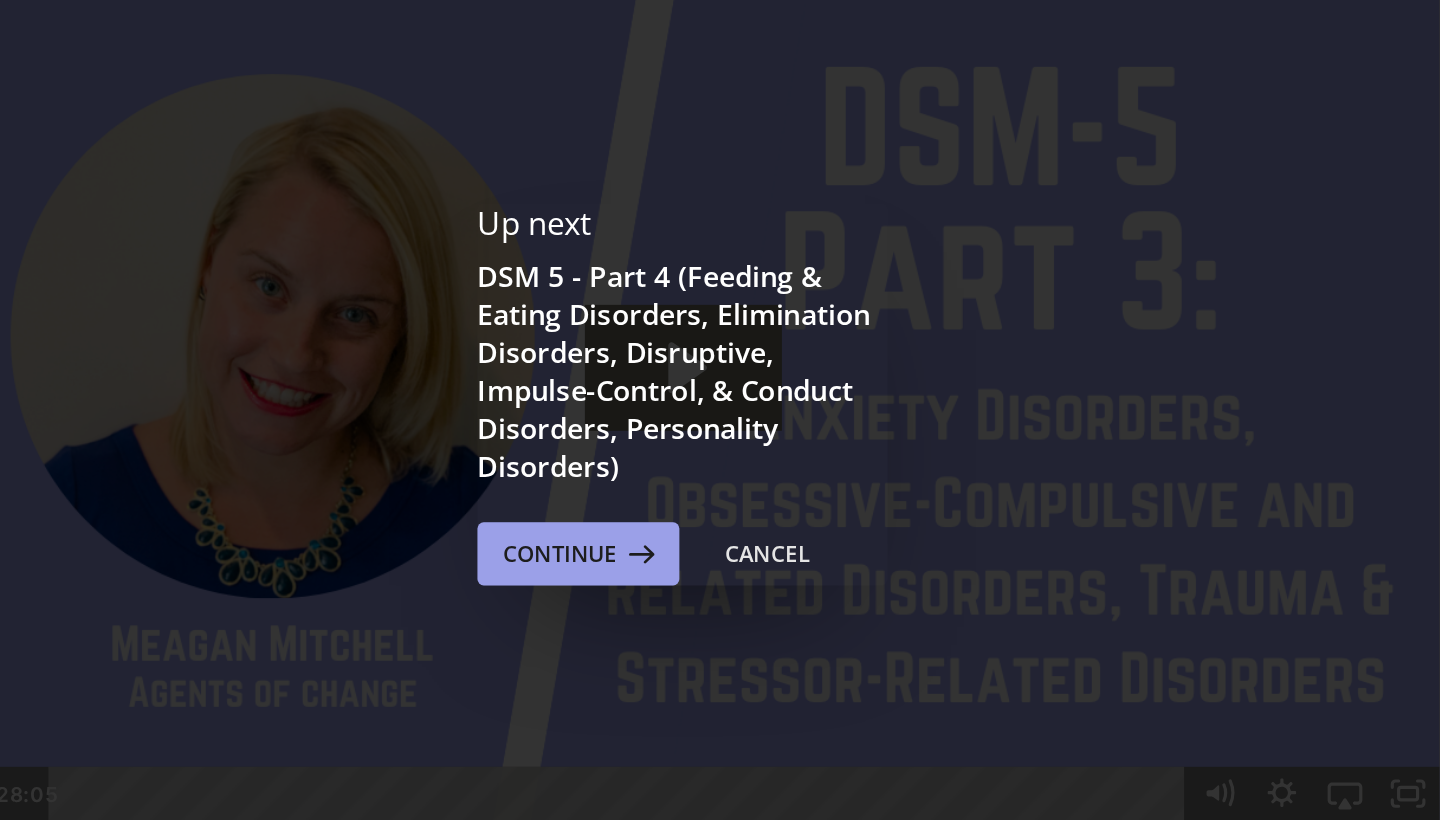 click on "Continue" at bounding box center (834, 412) 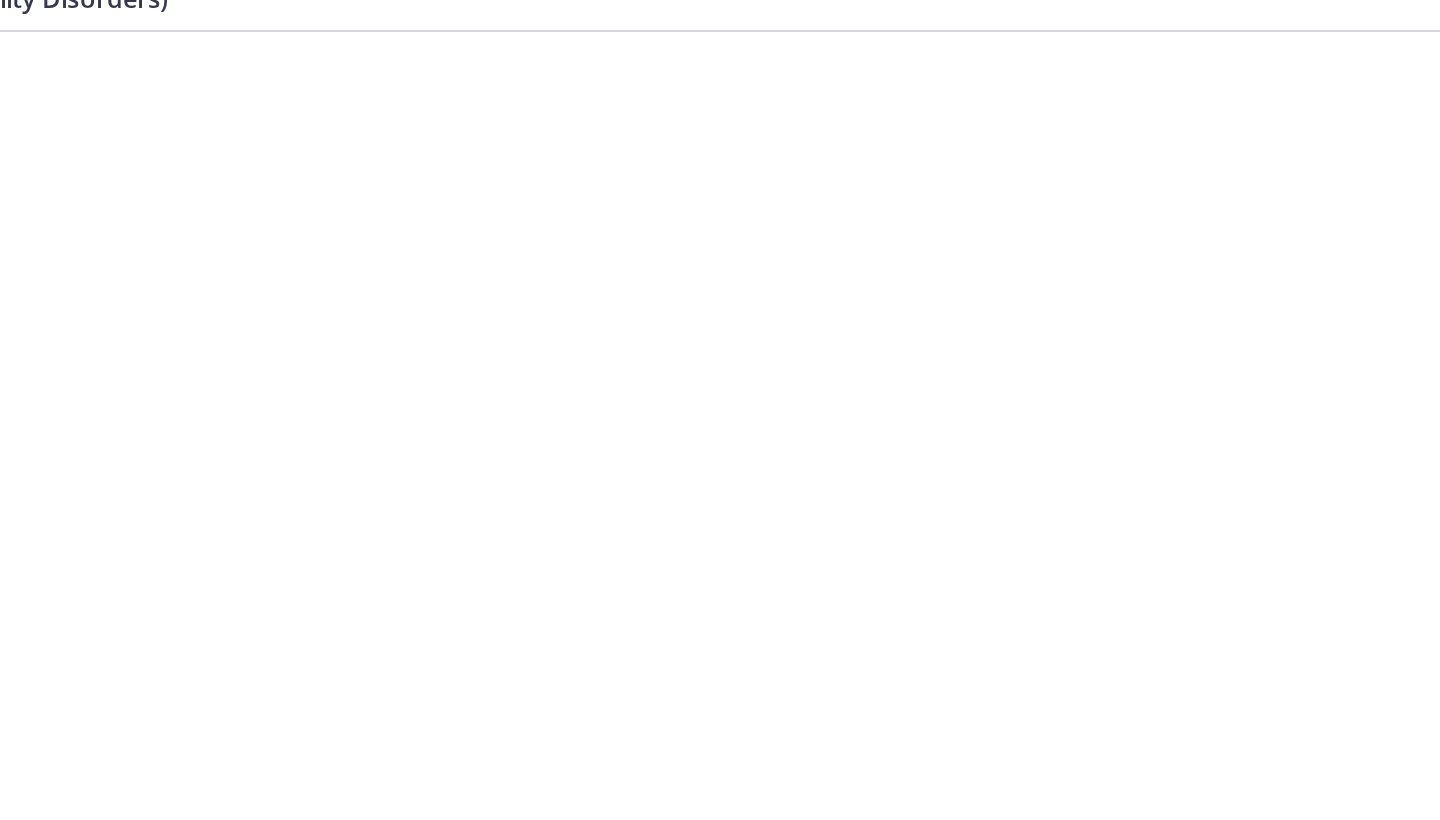 scroll, scrollTop: 0, scrollLeft: 0, axis: both 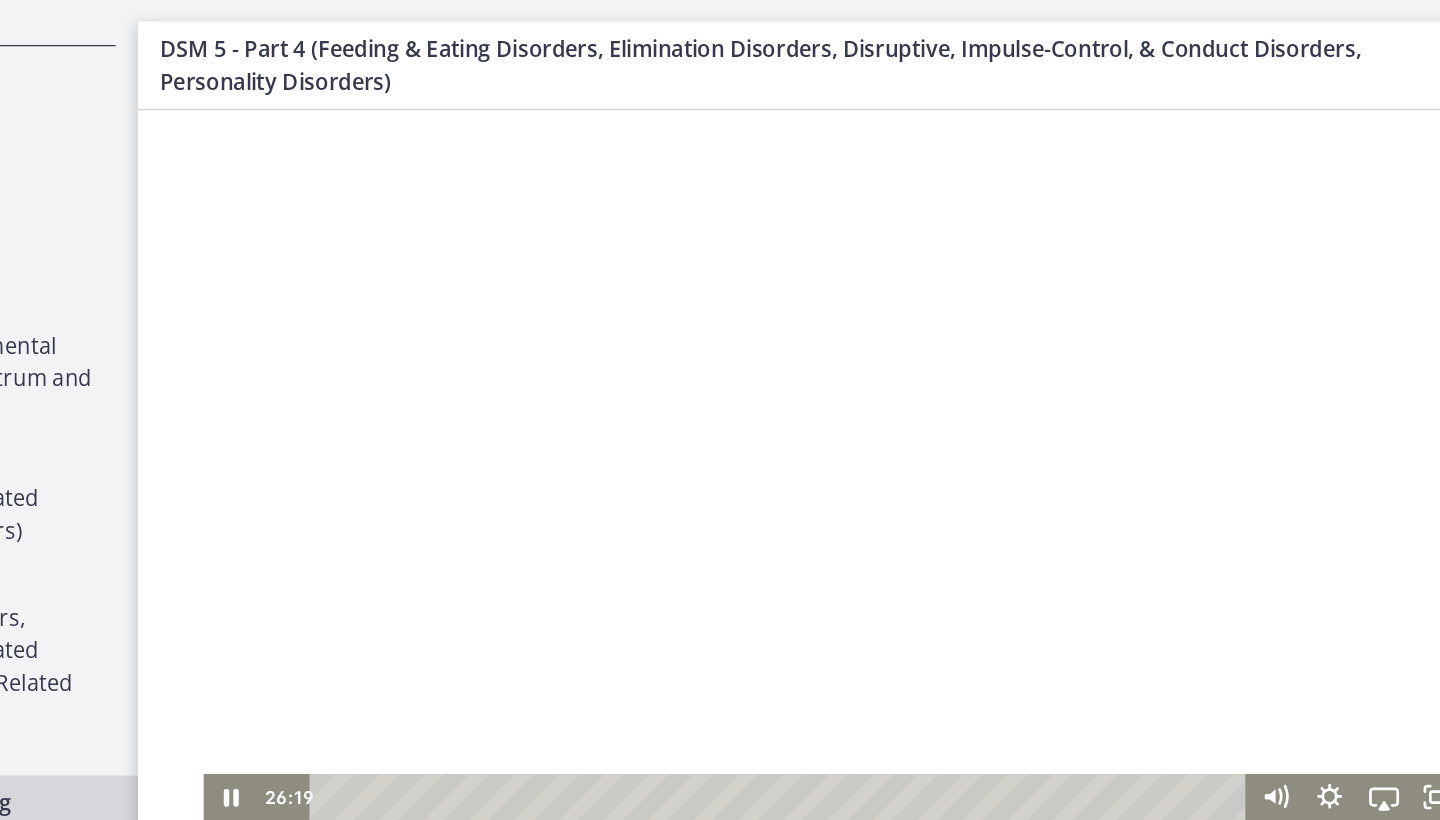 click at bounding box center (650, 371) 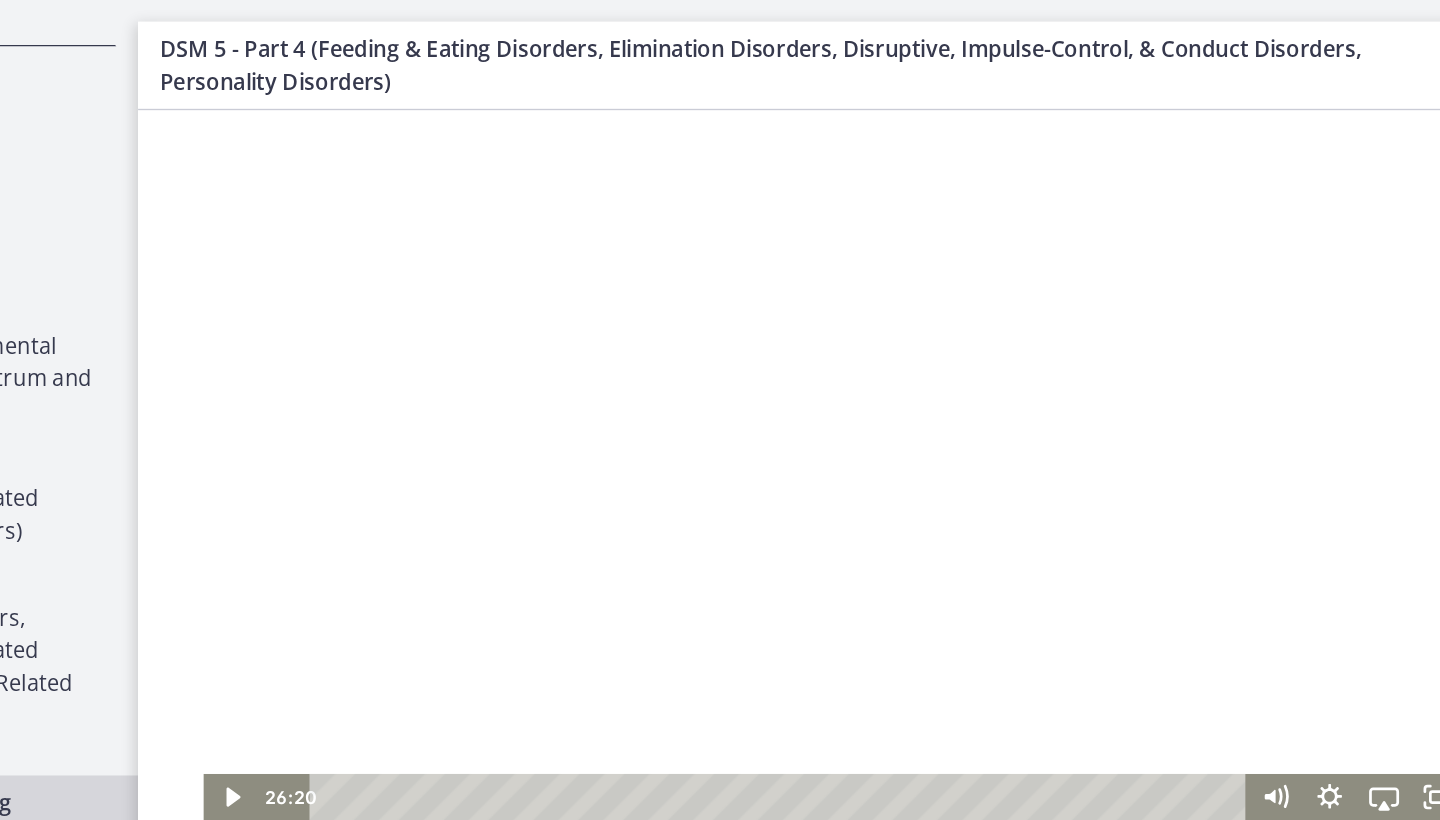 click at bounding box center (650, 371) 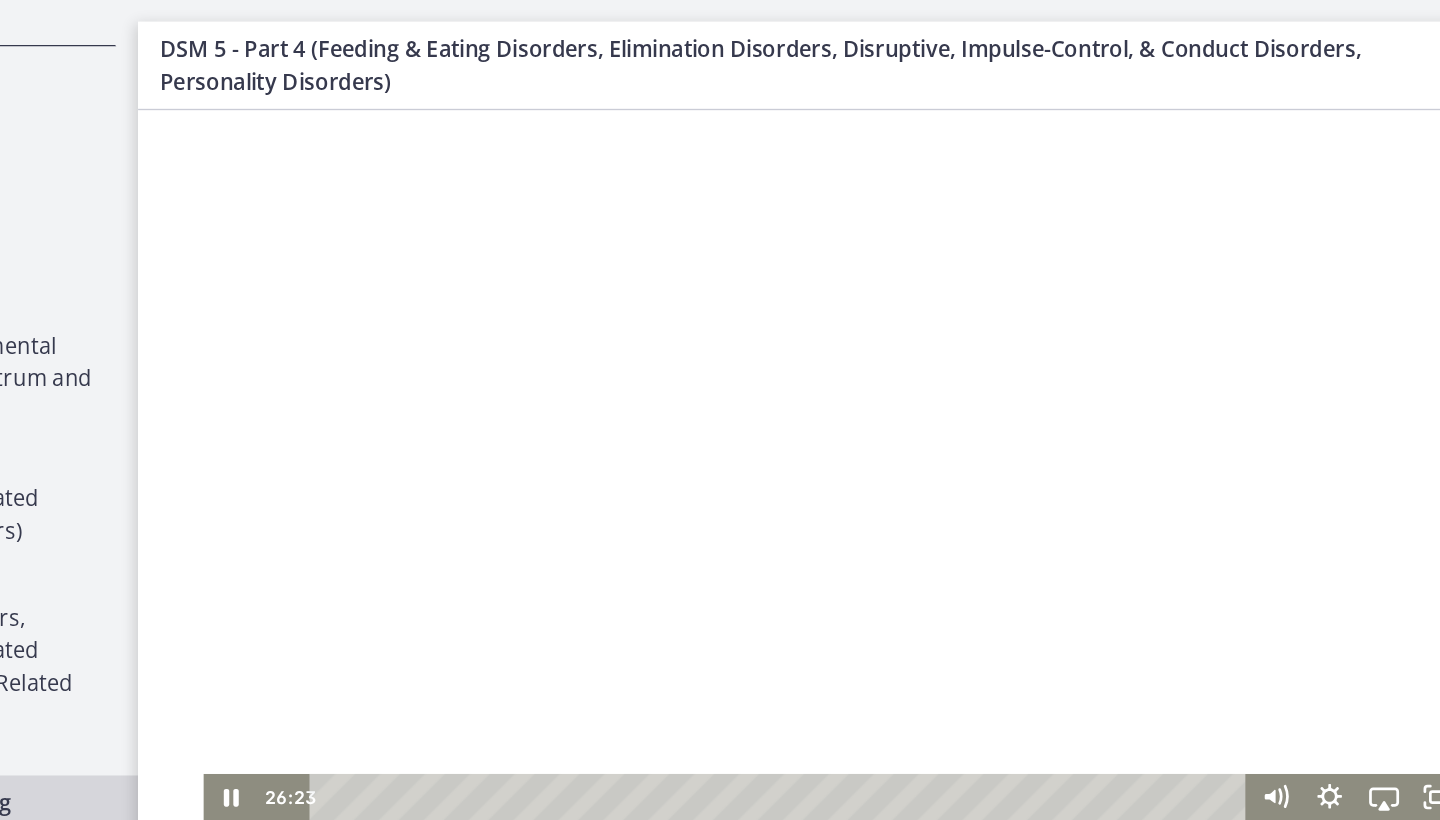 click at bounding box center [650, 371] 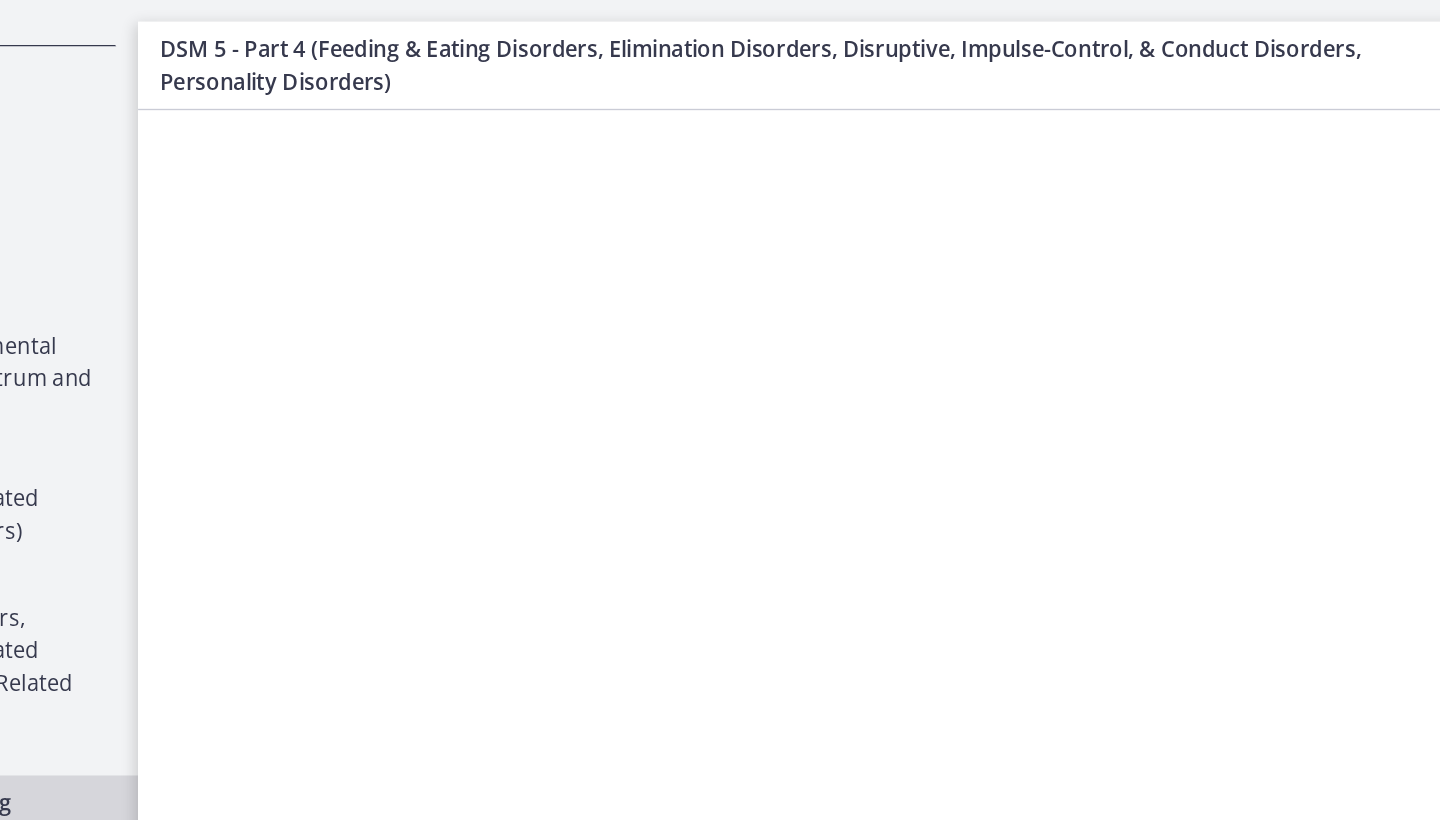 click at bounding box center (650, 371) 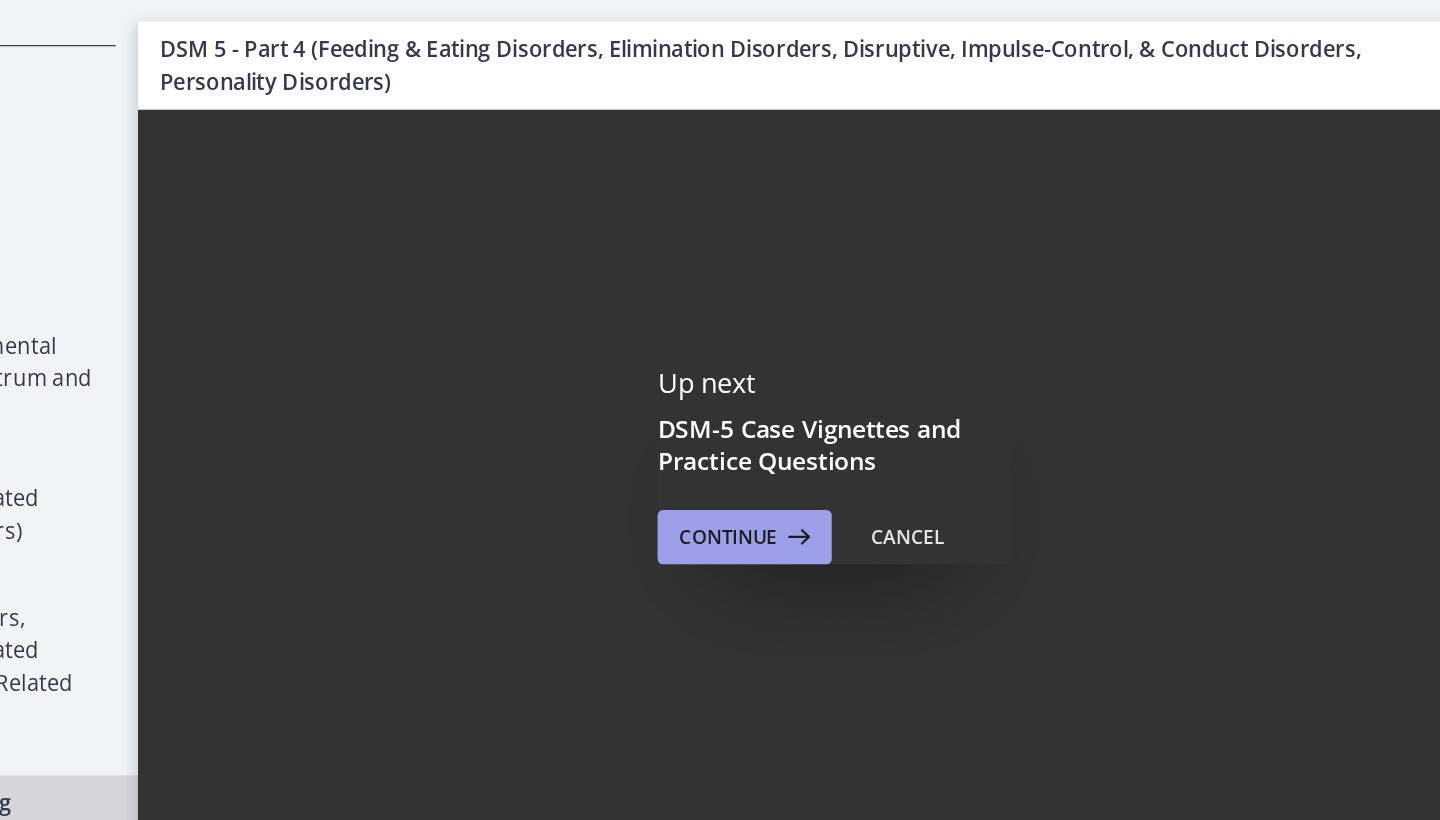 click on "Continue" at bounding box center [834, 395] 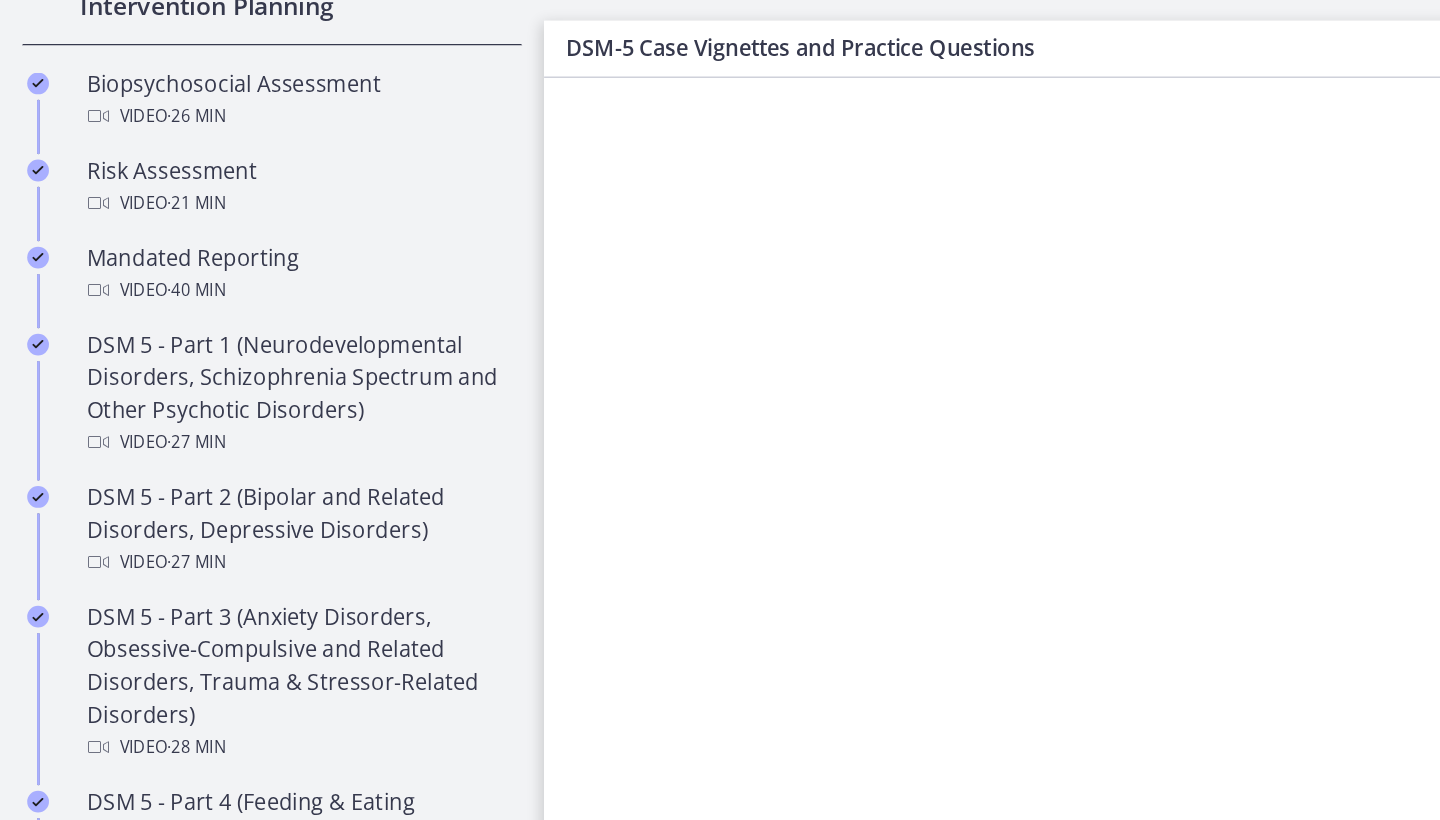 scroll, scrollTop: 0, scrollLeft: 0, axis: both 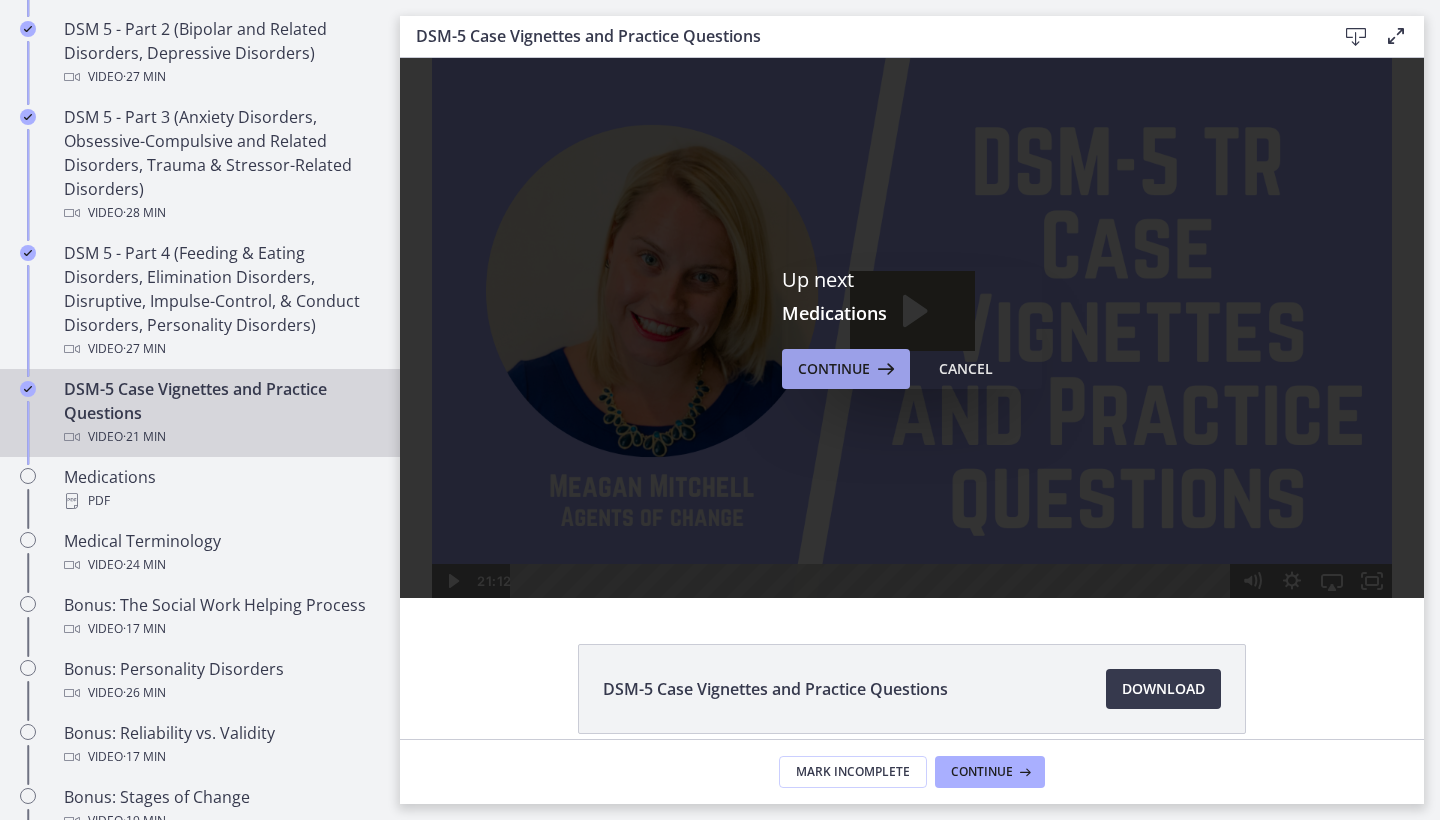 click on "Continue" at bounding box center (834, 369) 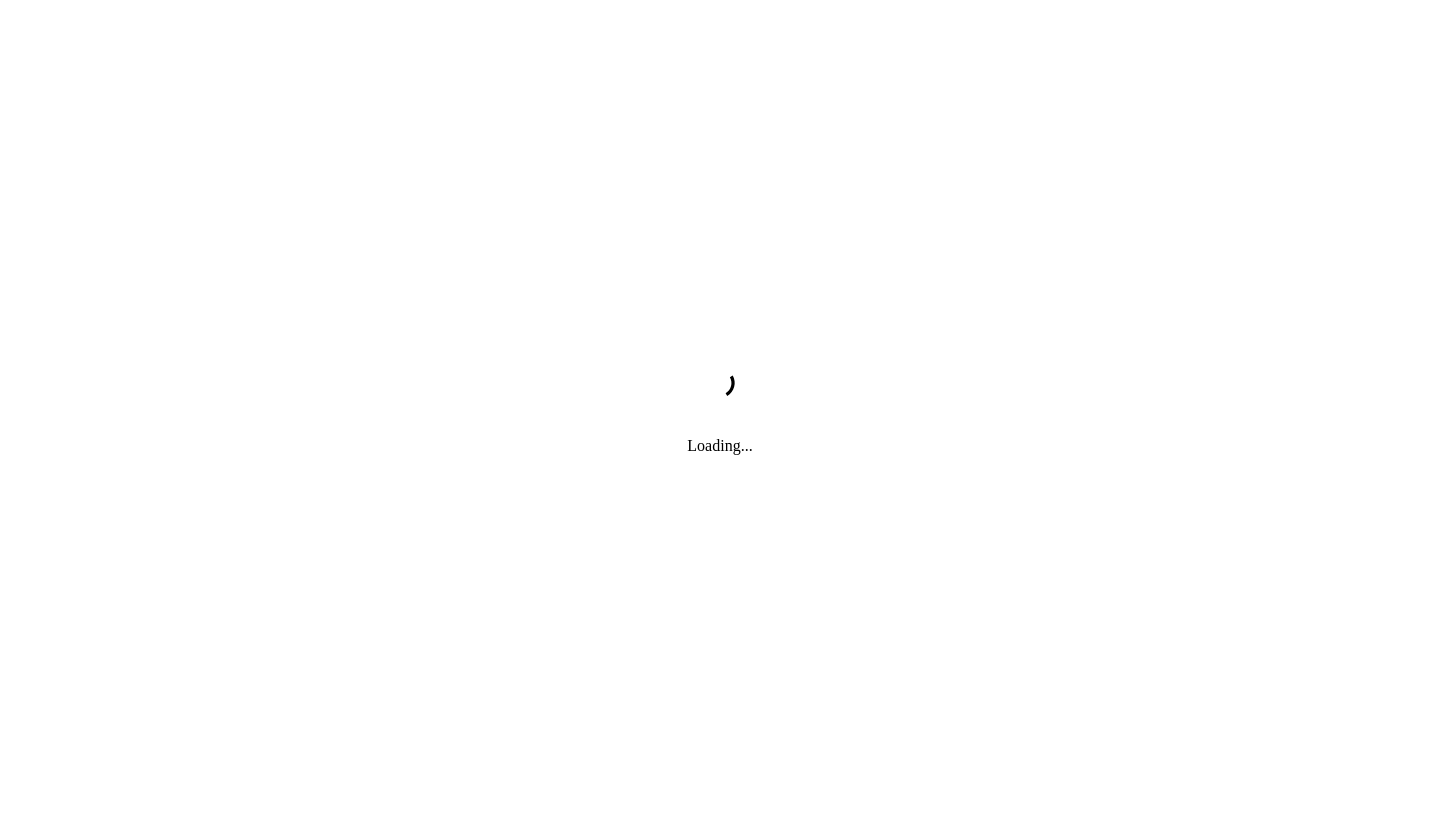 scroll, scrollTop: 0, scrollLeft: 0, axis: both 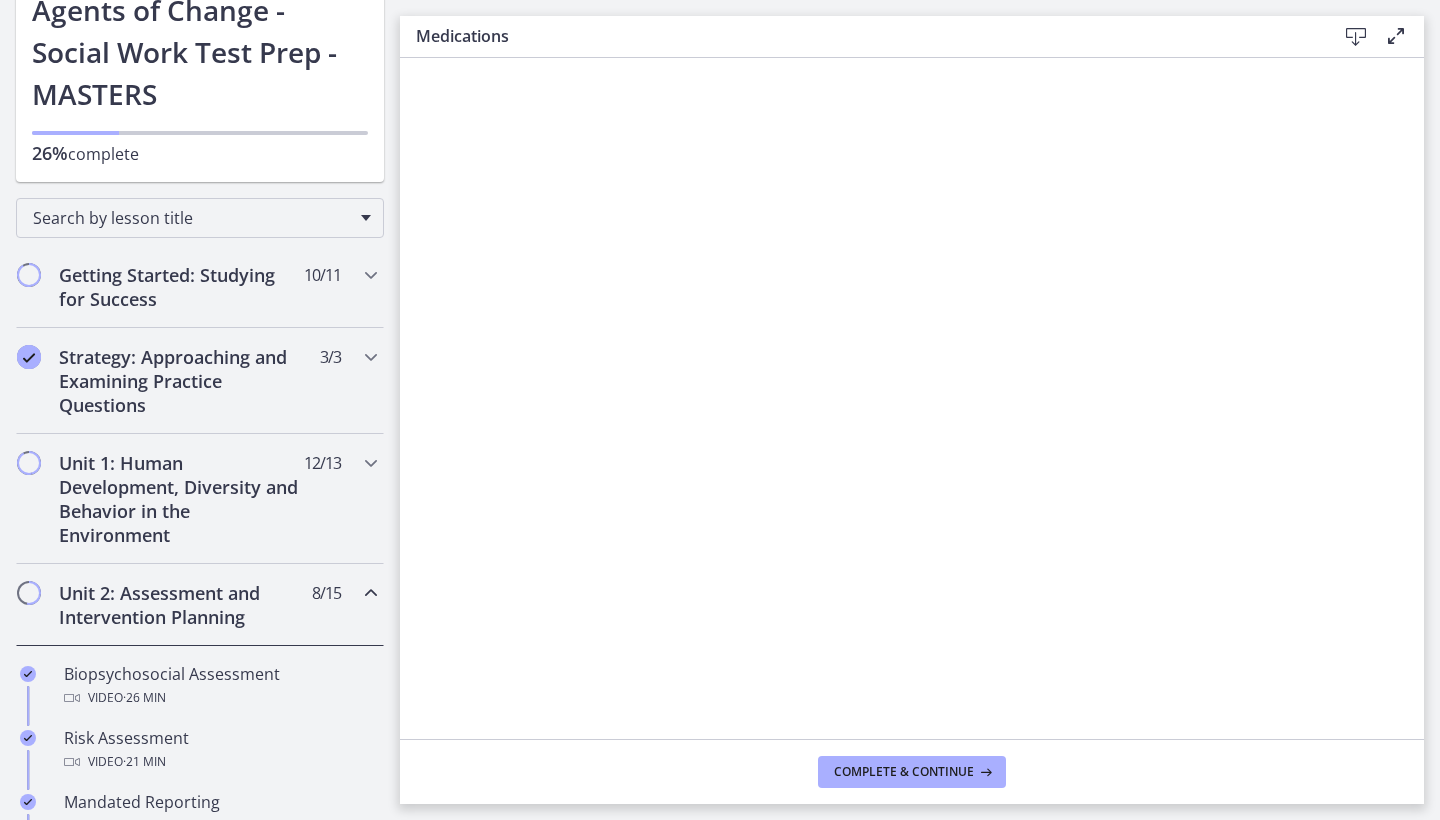click at bounding box center (1356, 37) 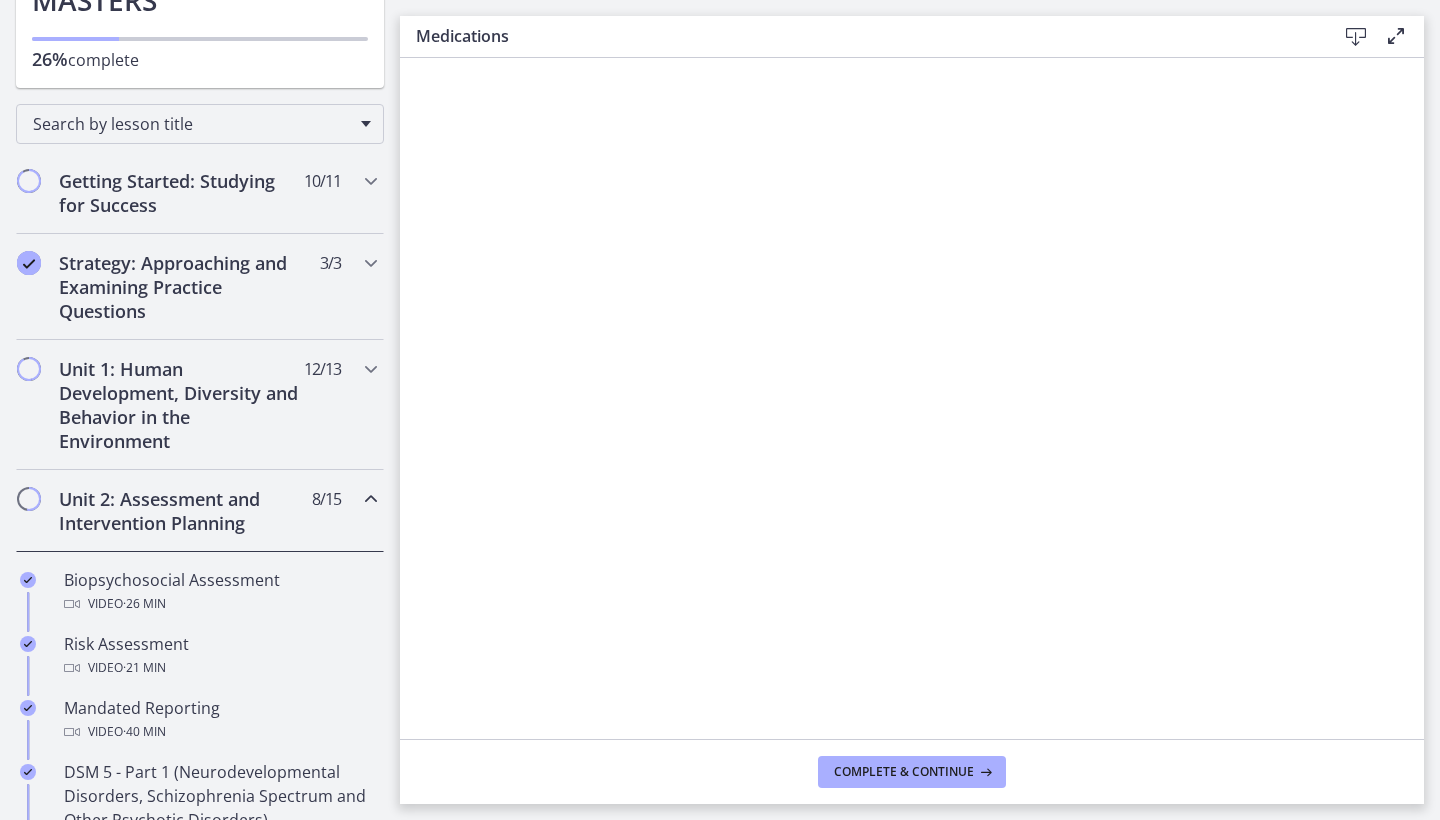 scroll, scrollTop: 255, scrollLeft: 0, axis: vertical 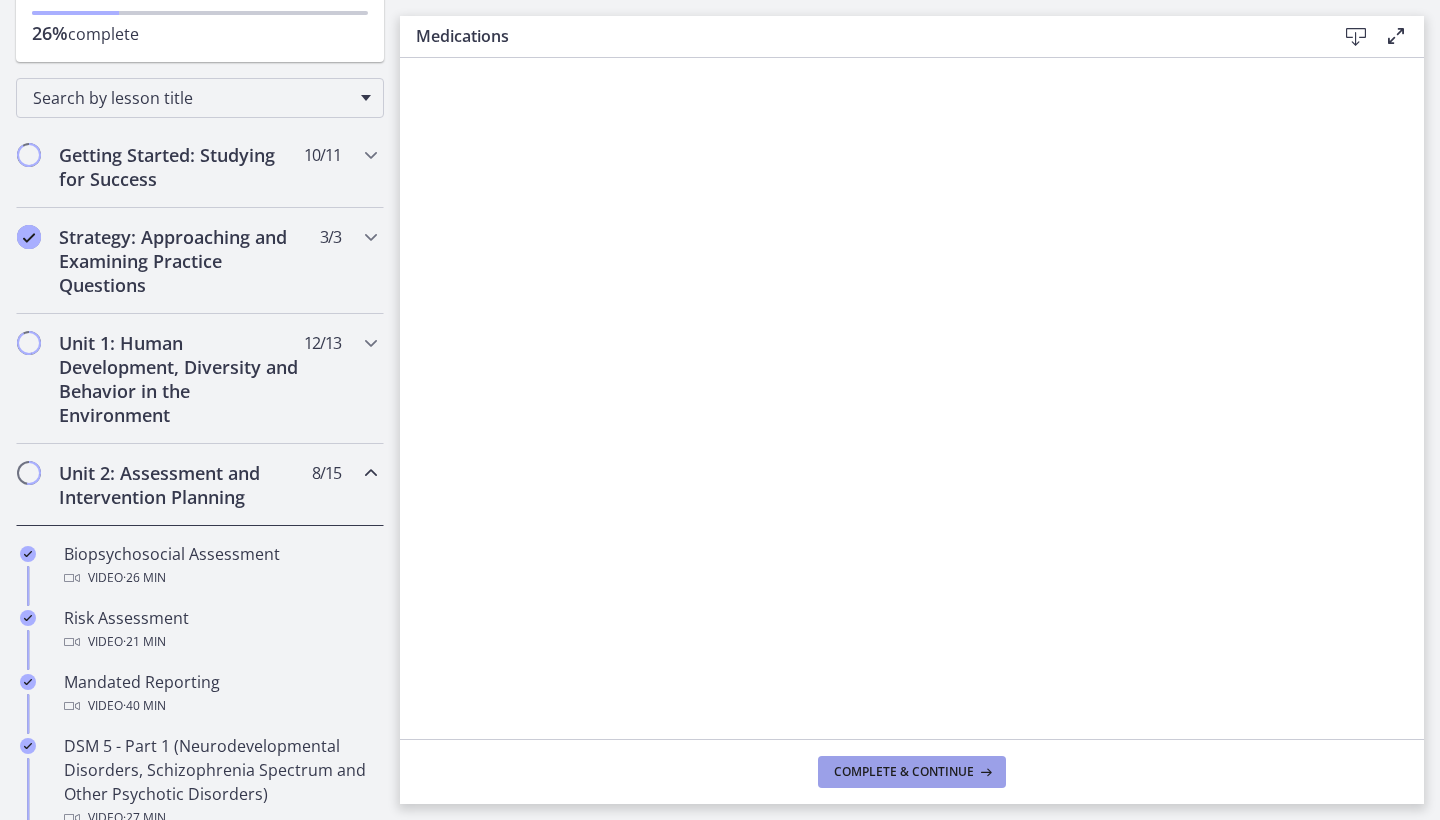 click on "Complete & continue" at bounding box center [904, 772] 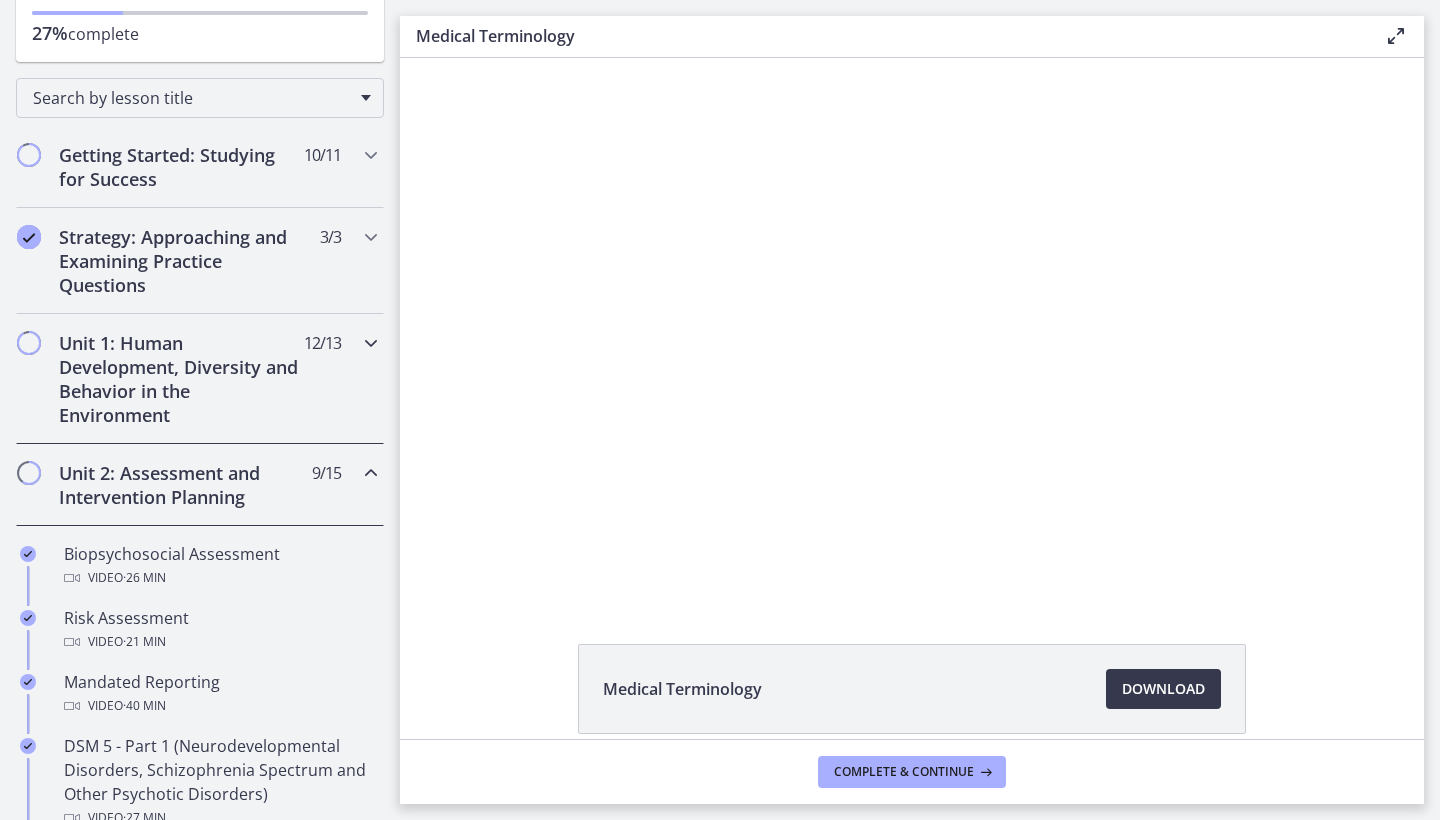 scroll, scrollTop: 0, scrollLeft: 0, axis: both 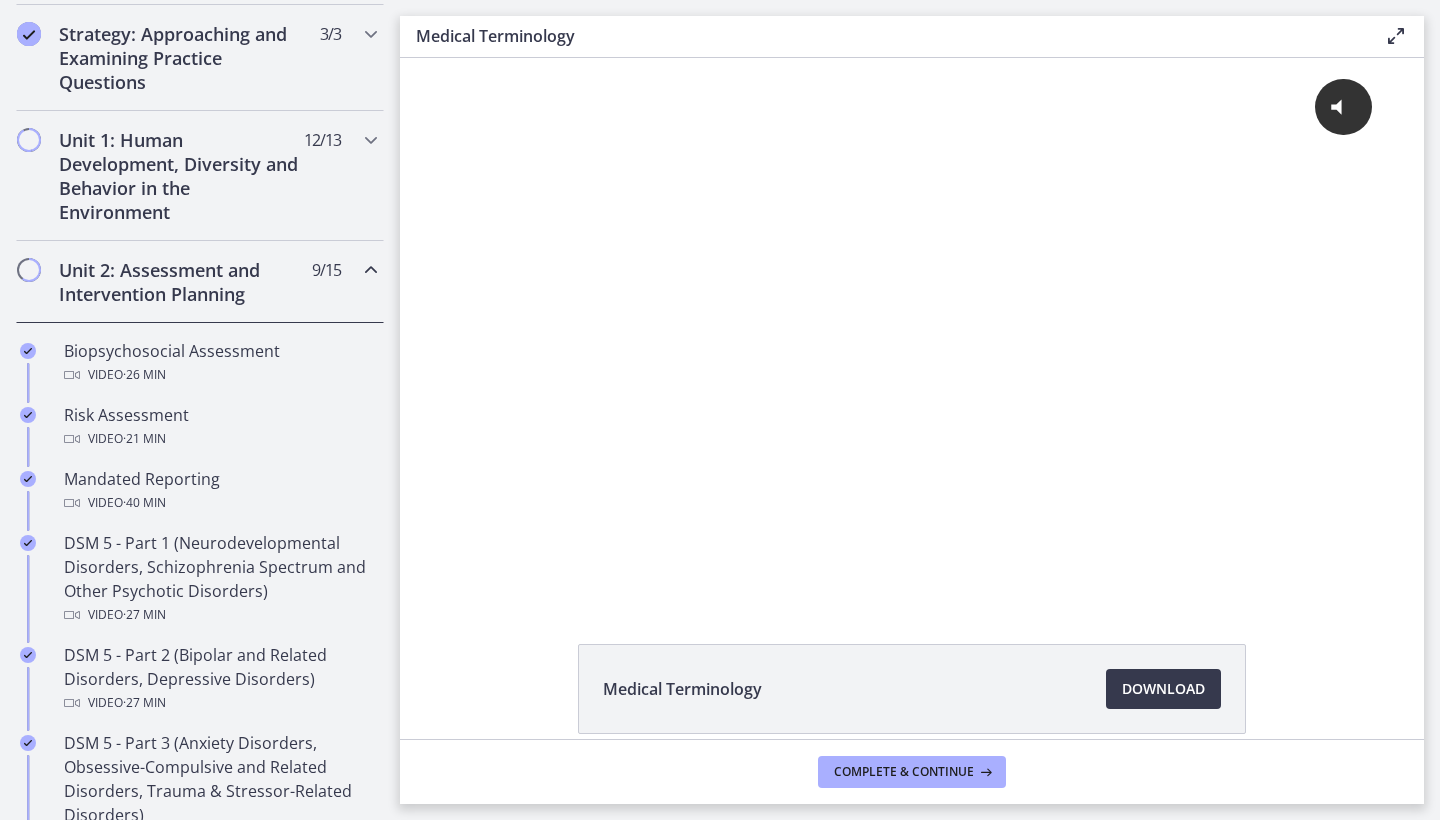 click at bounding box center [371, 270] 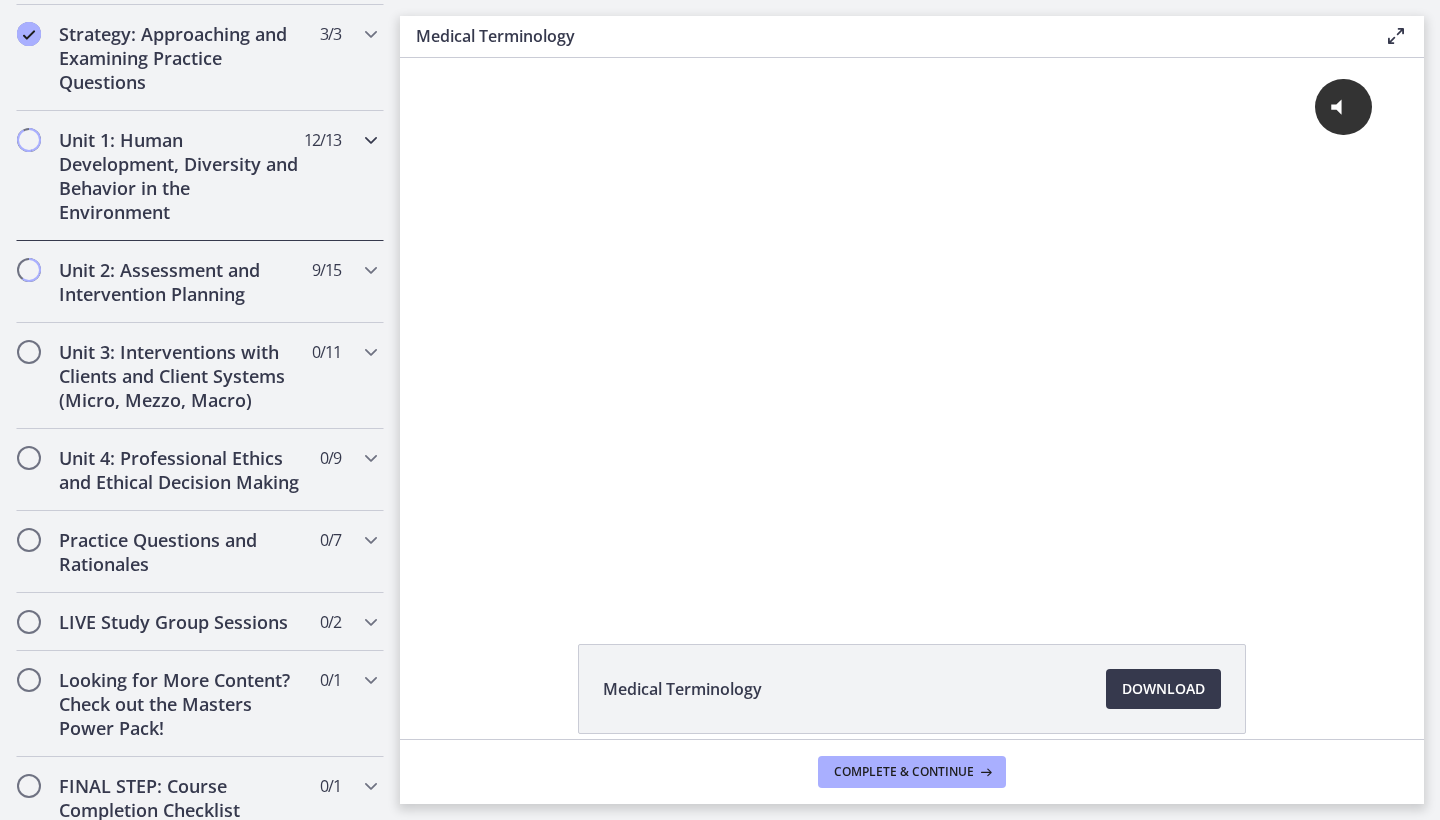 click at bounding box center [371, 140] 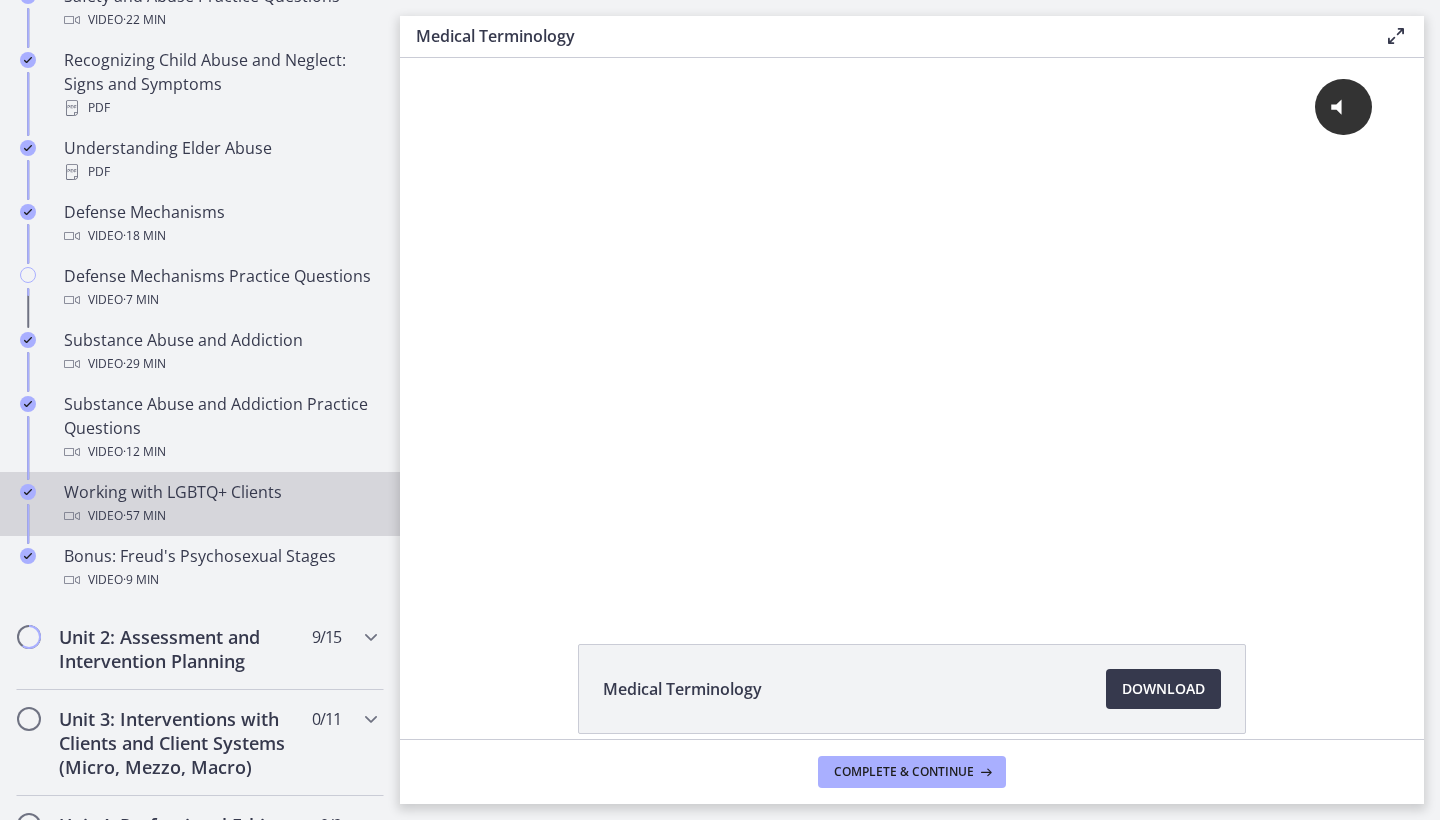 scroll, scrollTop: 1011, scrollLeft: 0, axis: vertical 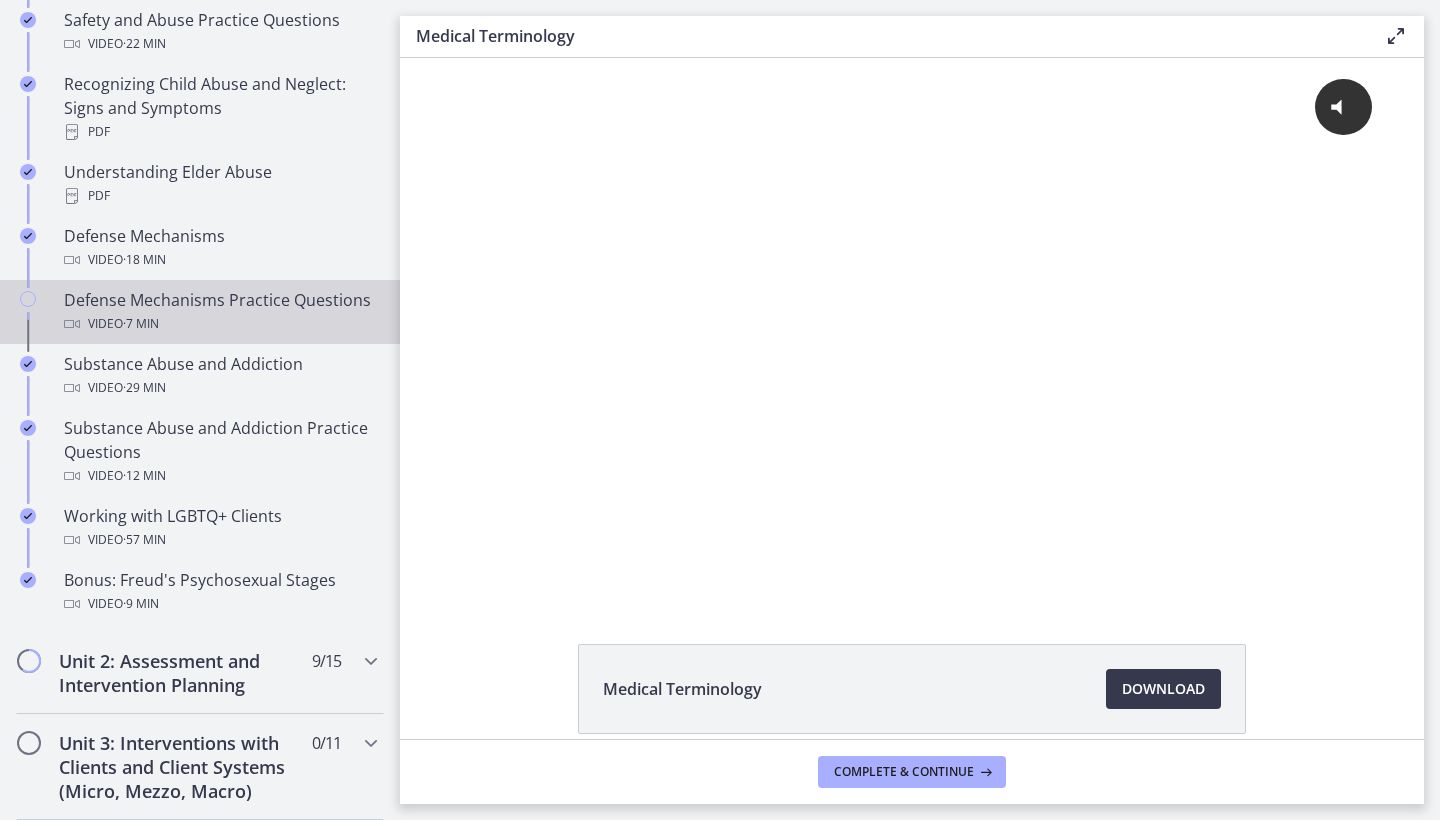 click on "Defense Mechanisms Practice Questions
Video
·  7 min" at bounding box center (220, 312) 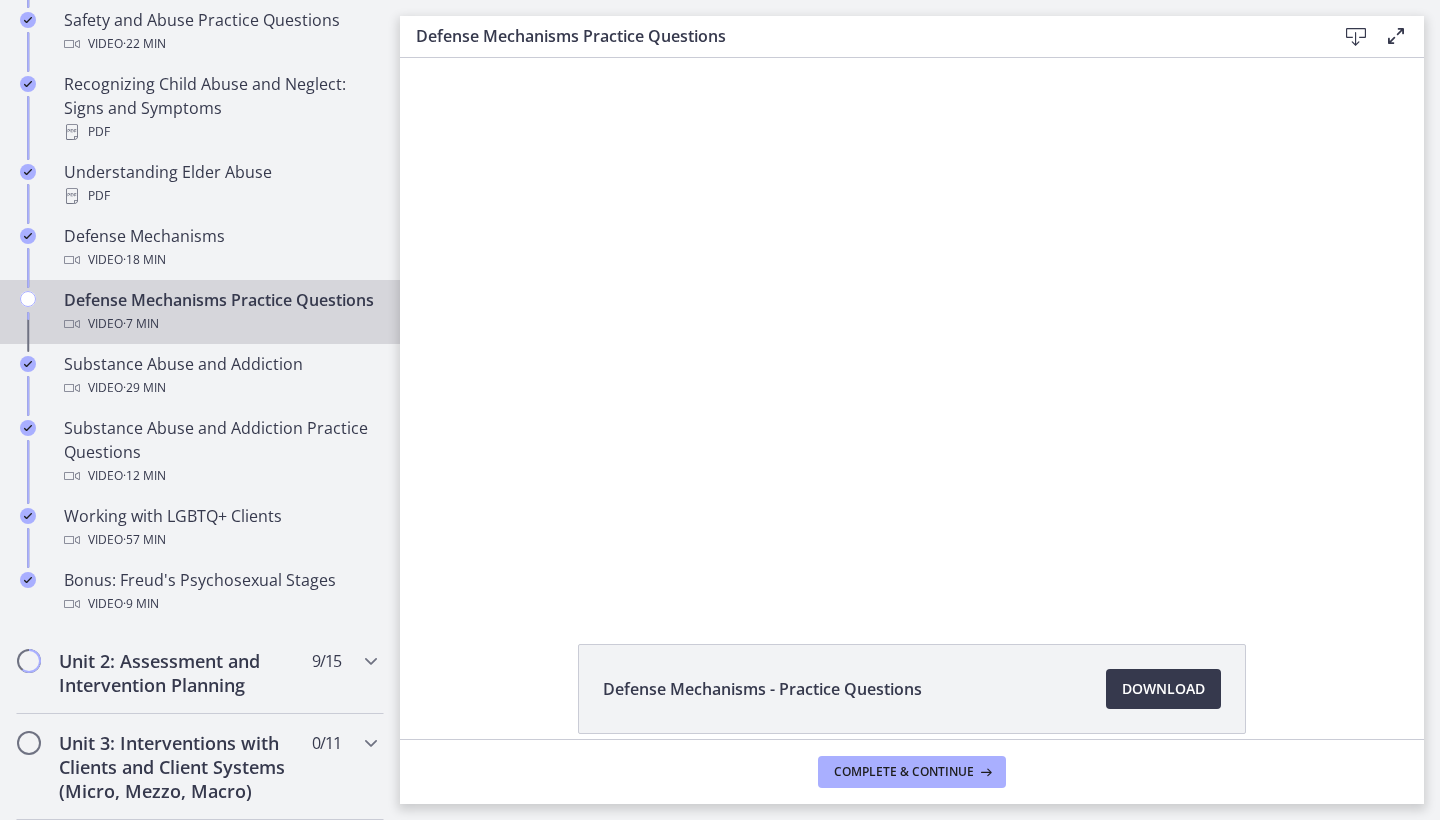 scroll, scrollTop: 0, scrollLeft: 0, axis: both 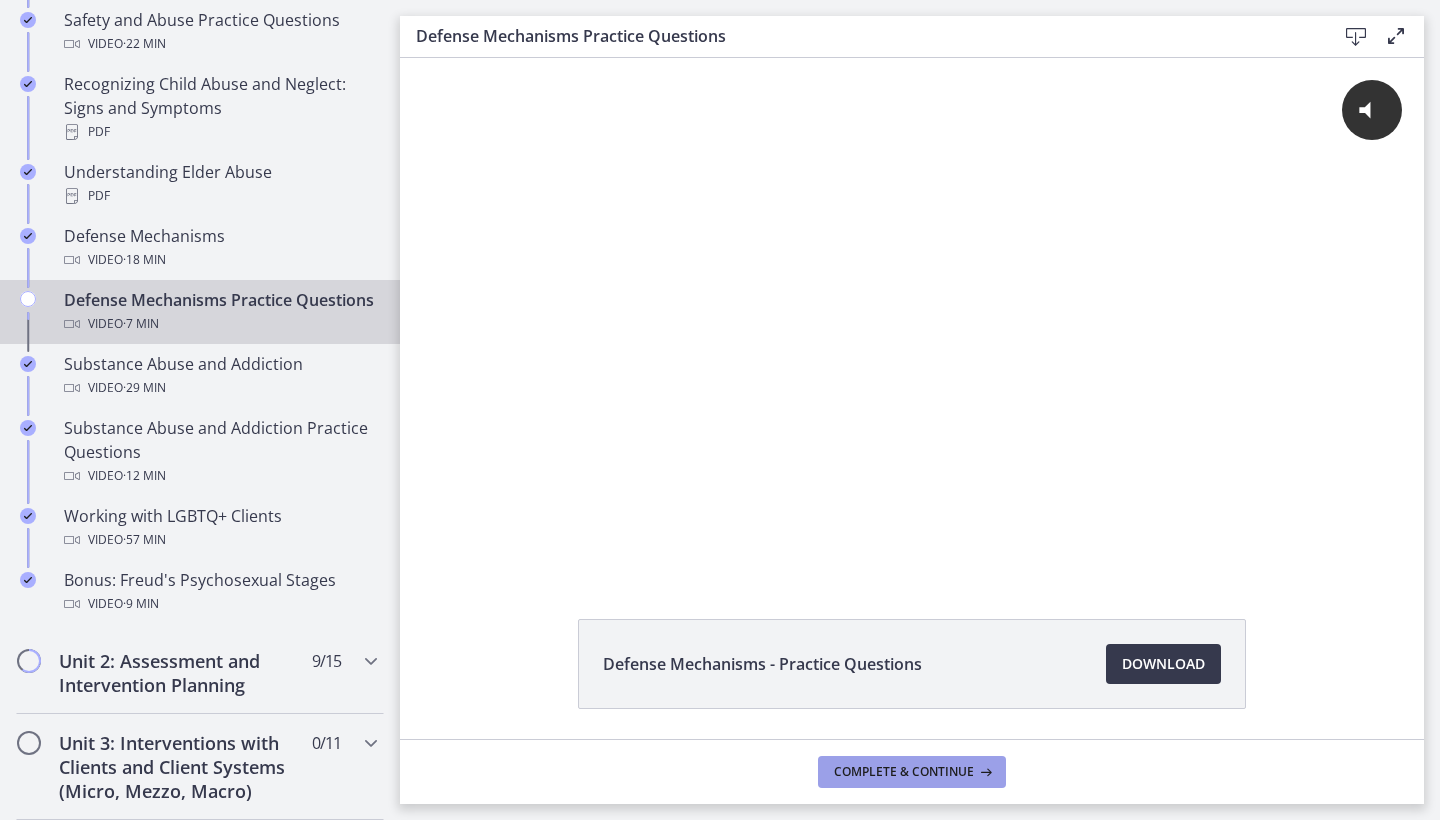 click on "Complete & continue" at bounding box center [904, 772] 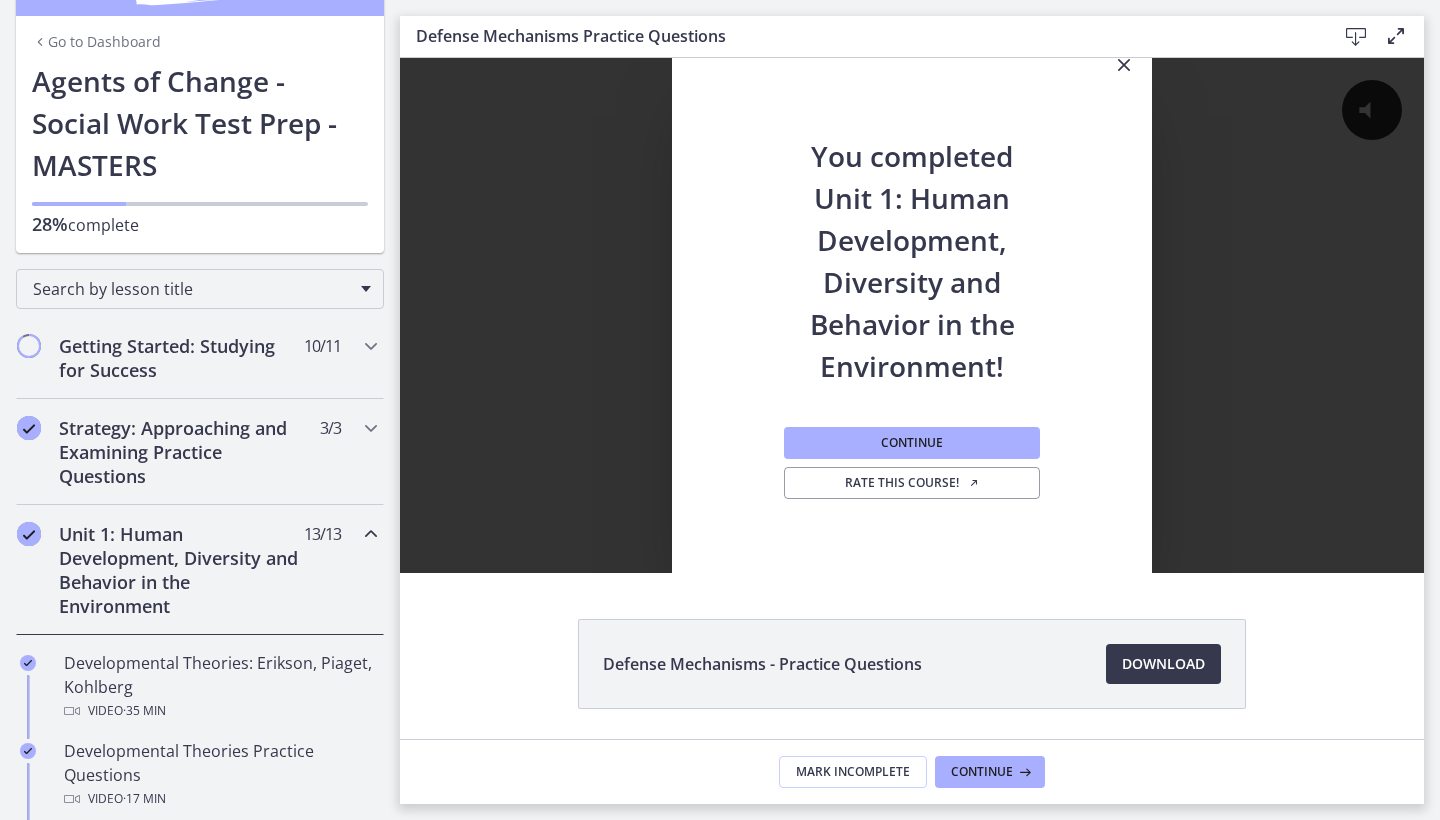scroll, scrollTop: 63, scrollLeft: 0, axis: vertical 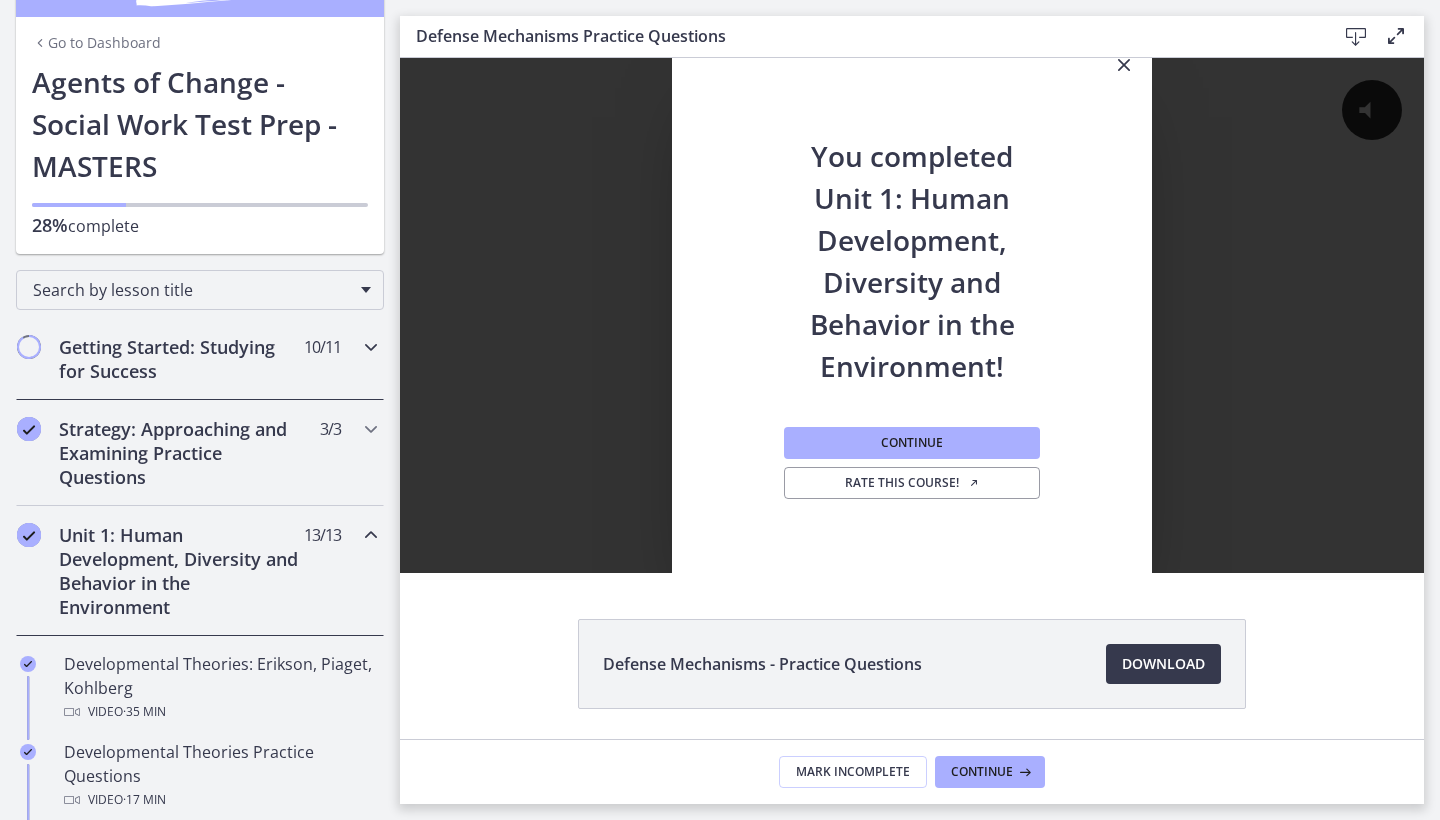 click on "Getting Started: Studying for Success
10  /  11
Completed" at bounding box center (200, 359) 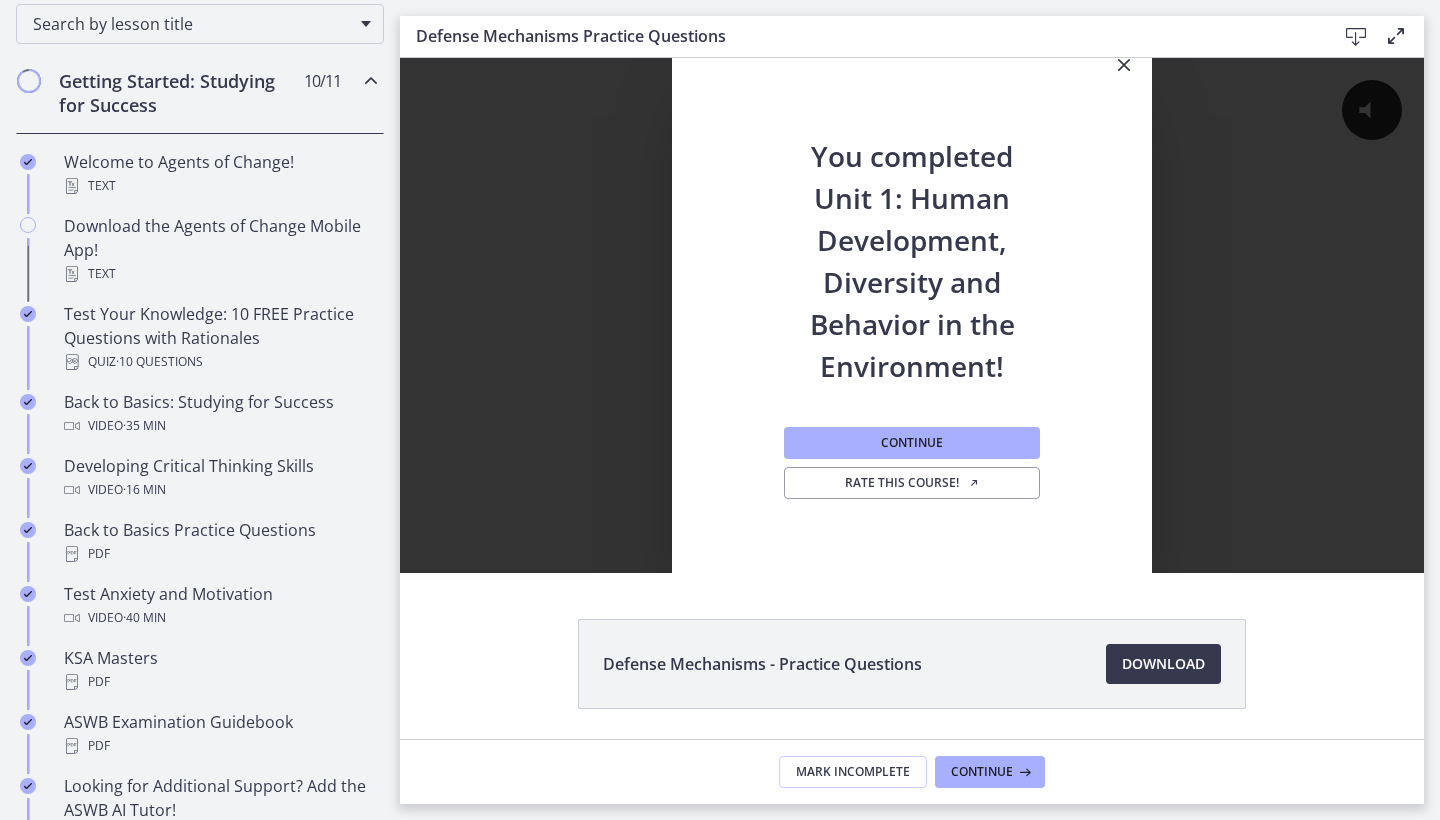 scroll, scrollTop: 338, scrollLeft: 0, axis: vertical 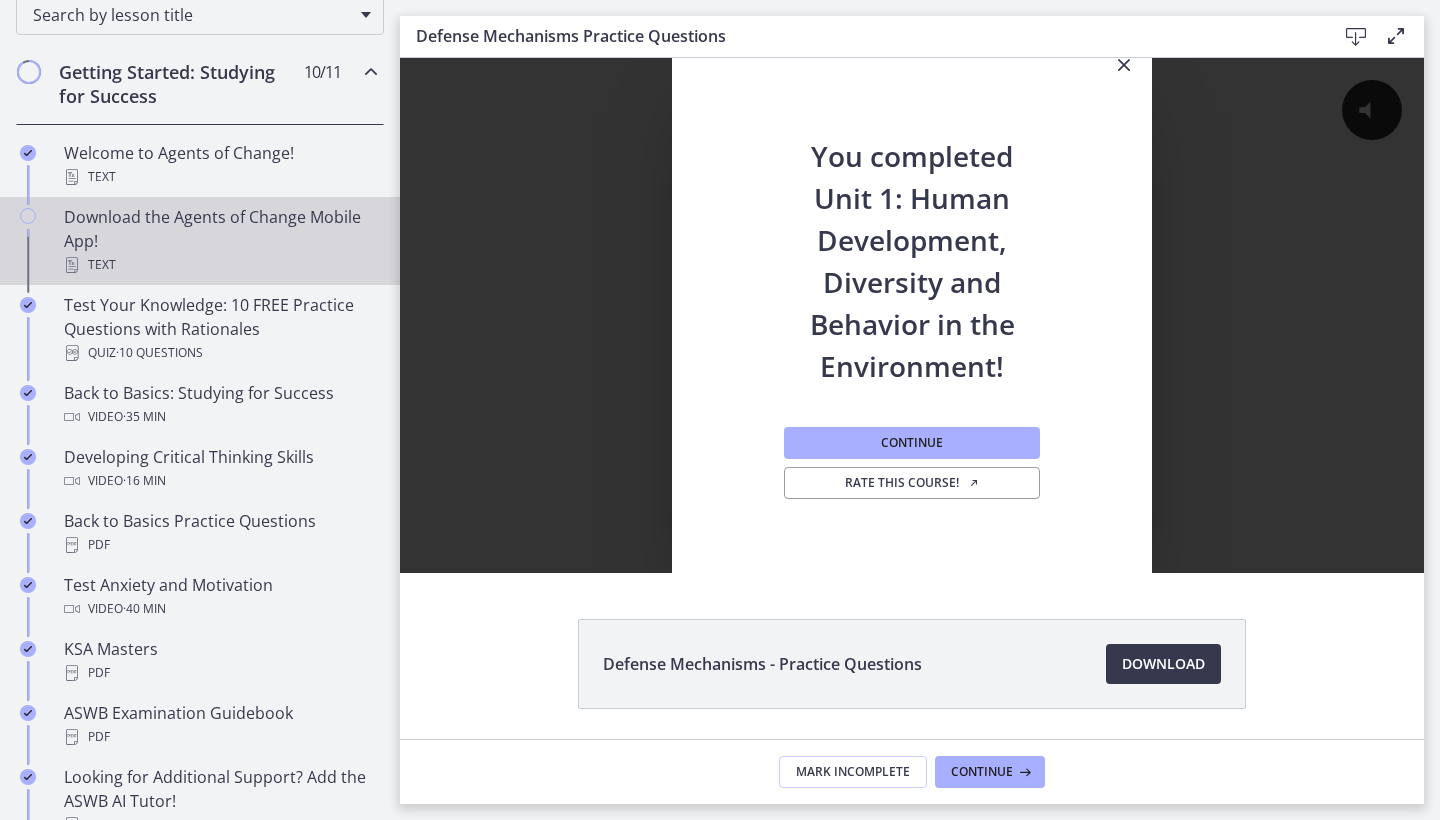 click on "Download the Agents of Change Mobile App!
Text" at bounding box center (220, 241) 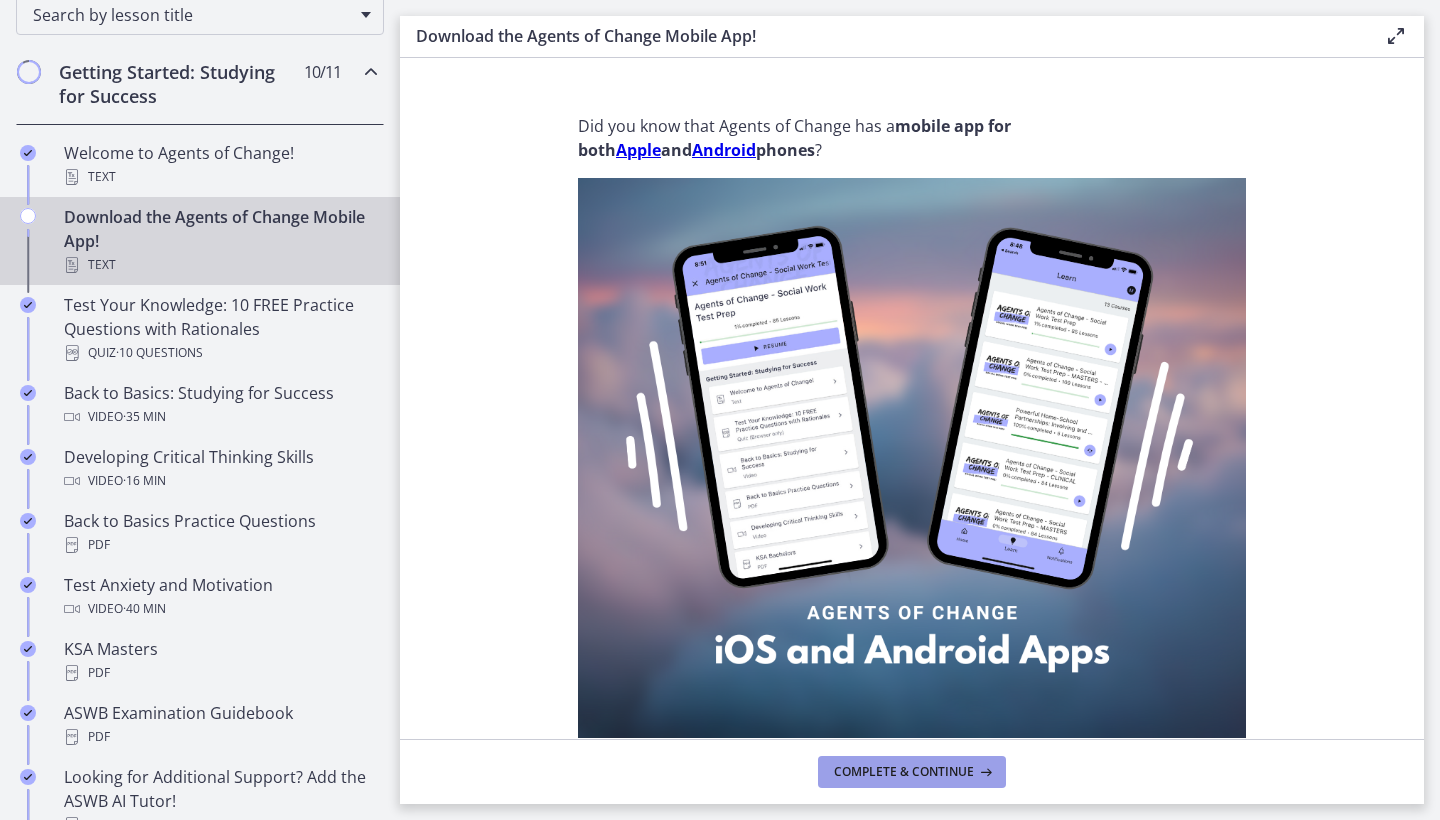 click on "Complete & continue" at bounding box center (904, 772) 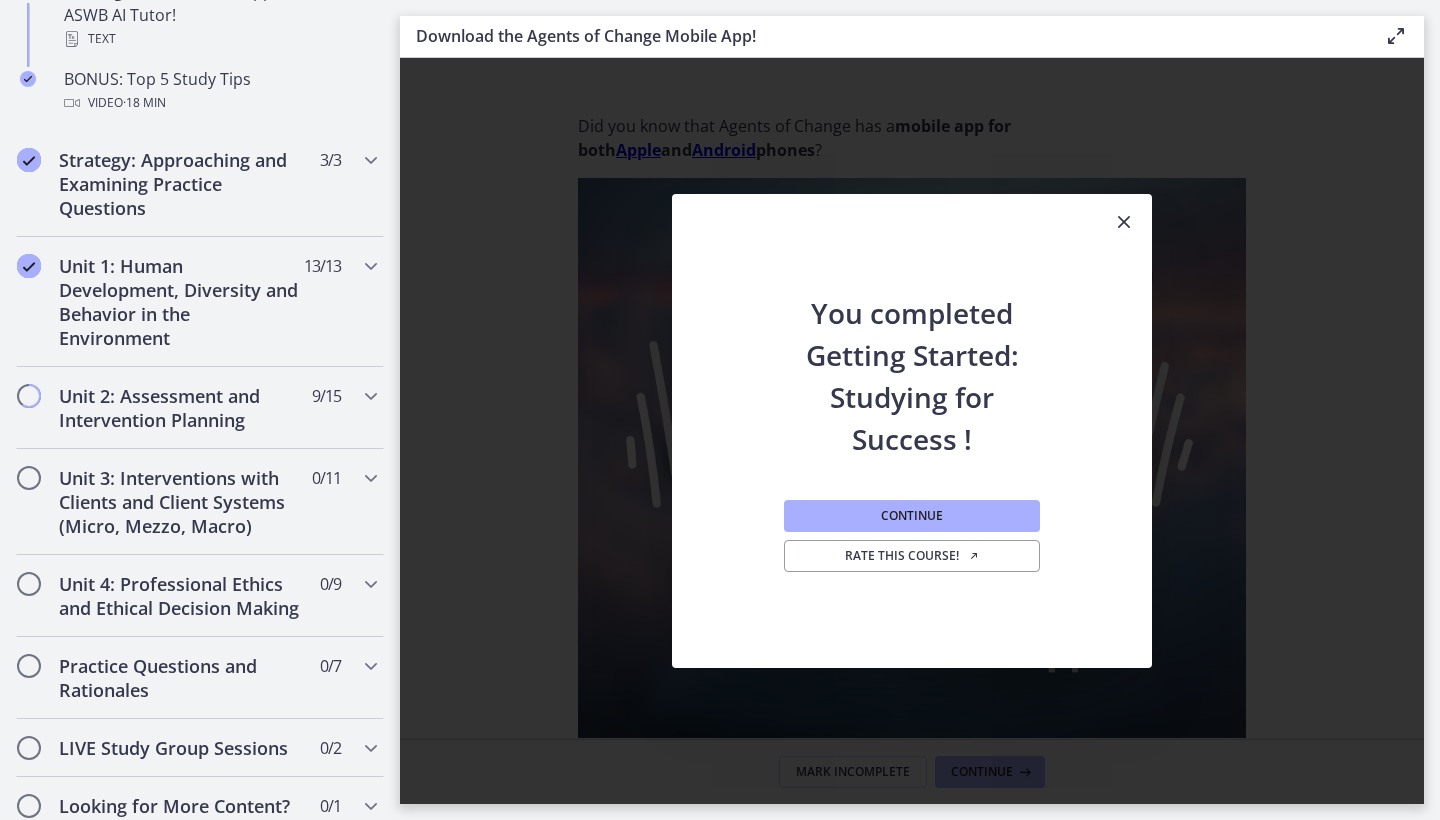 scroll, scrollTop: 1138, scrollLeft: 0, axis: vertical 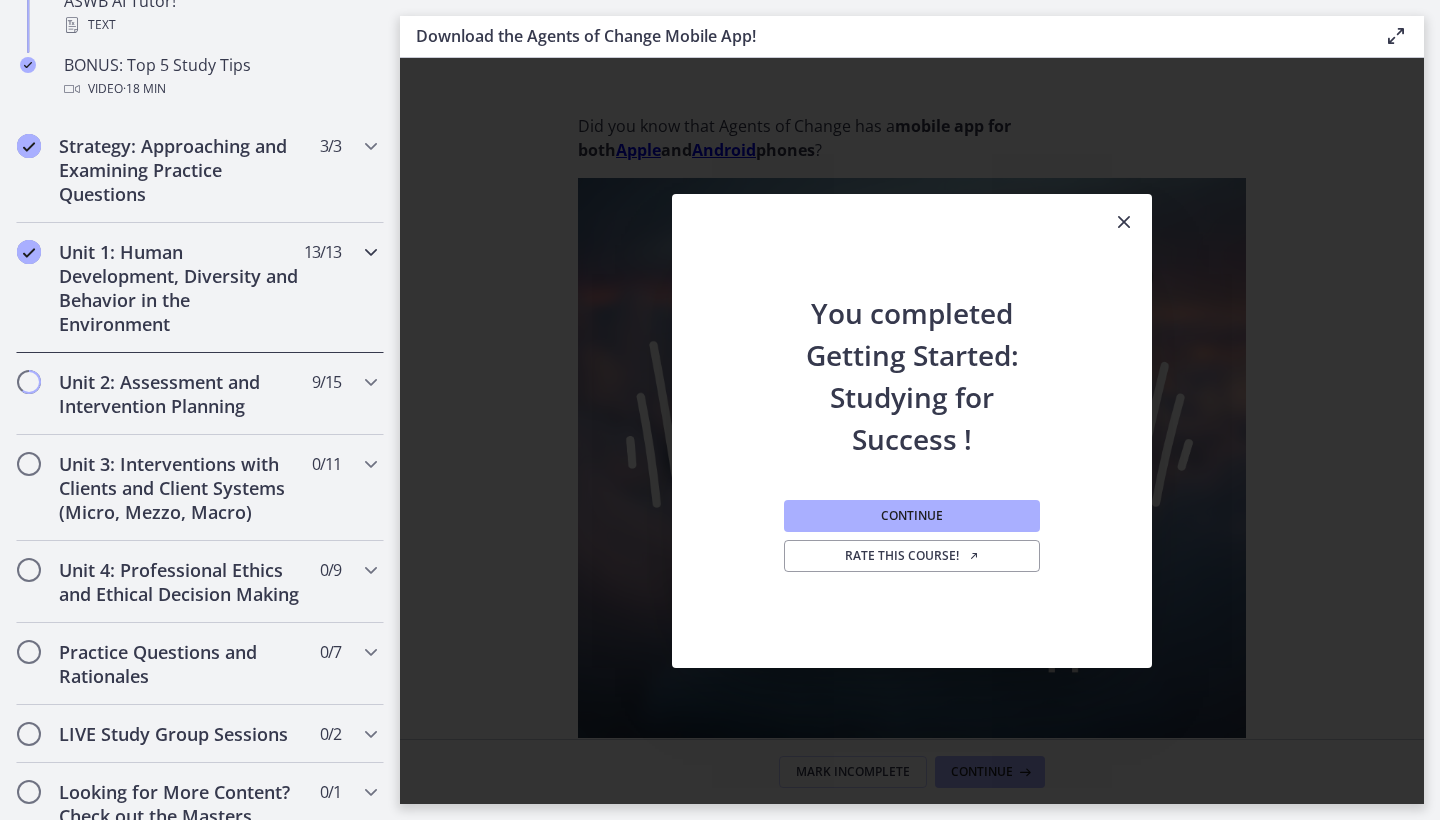 click on "Unit 1: Human Development, Diversity and Behavior in the Environment
13  /  13
Completed" at bounding box center (200, 288) 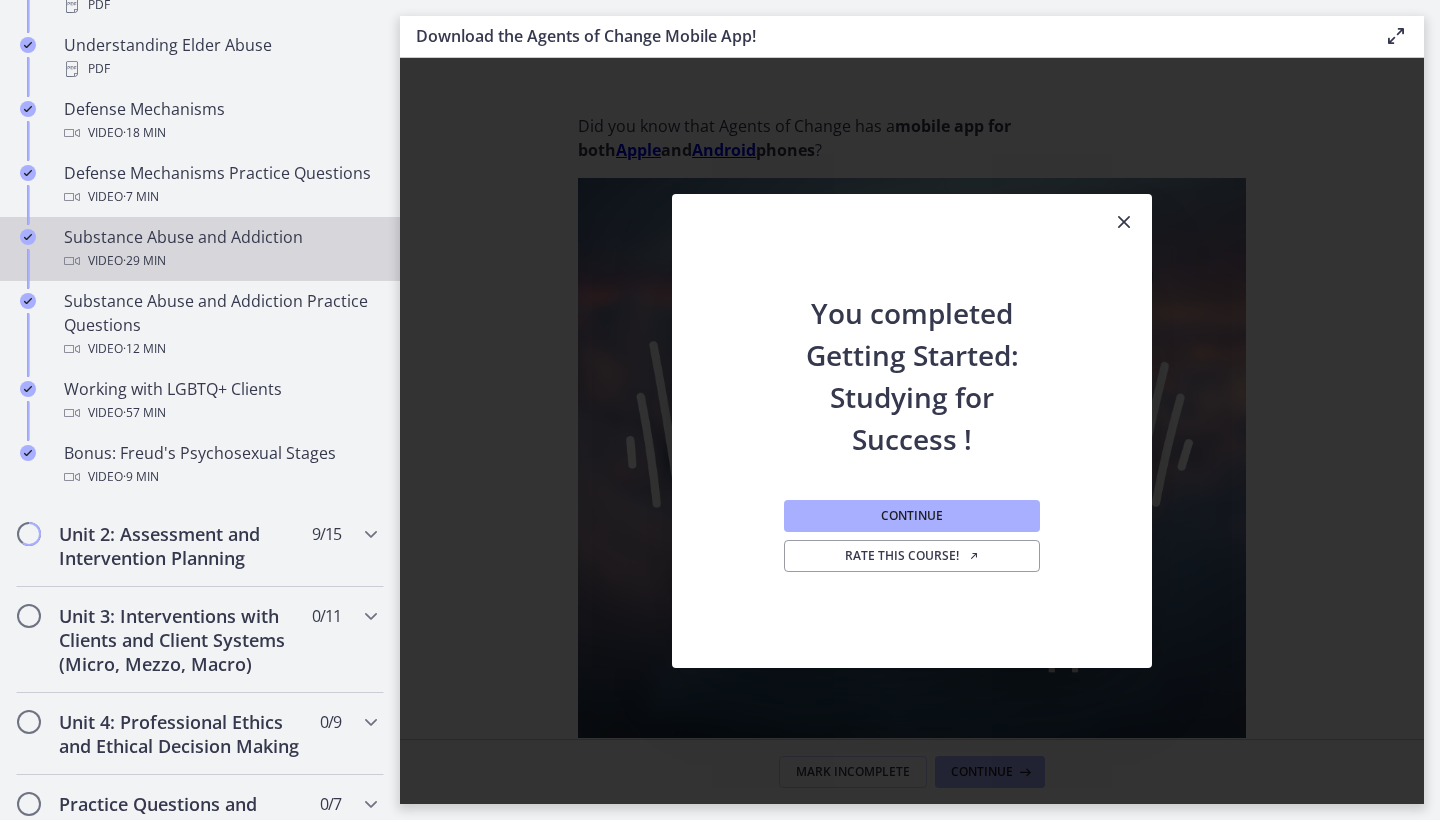scroll, scrollTop: 1225, scrollLeft: 0, axis: vertical 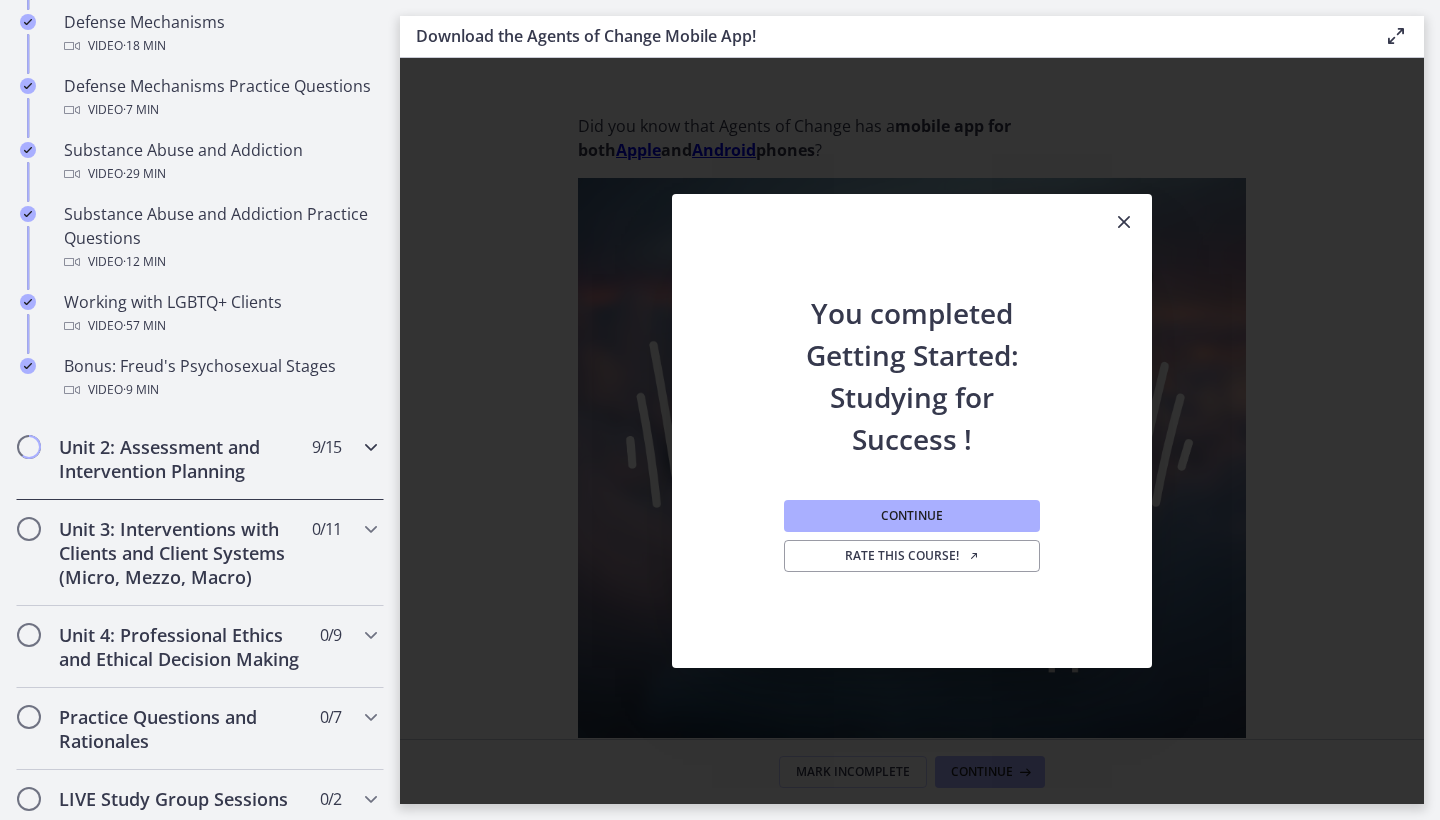 click on "Unit 2: Assessment and Intervention Planning
9  /  15
Completed" at bounding box center [200, 459] 